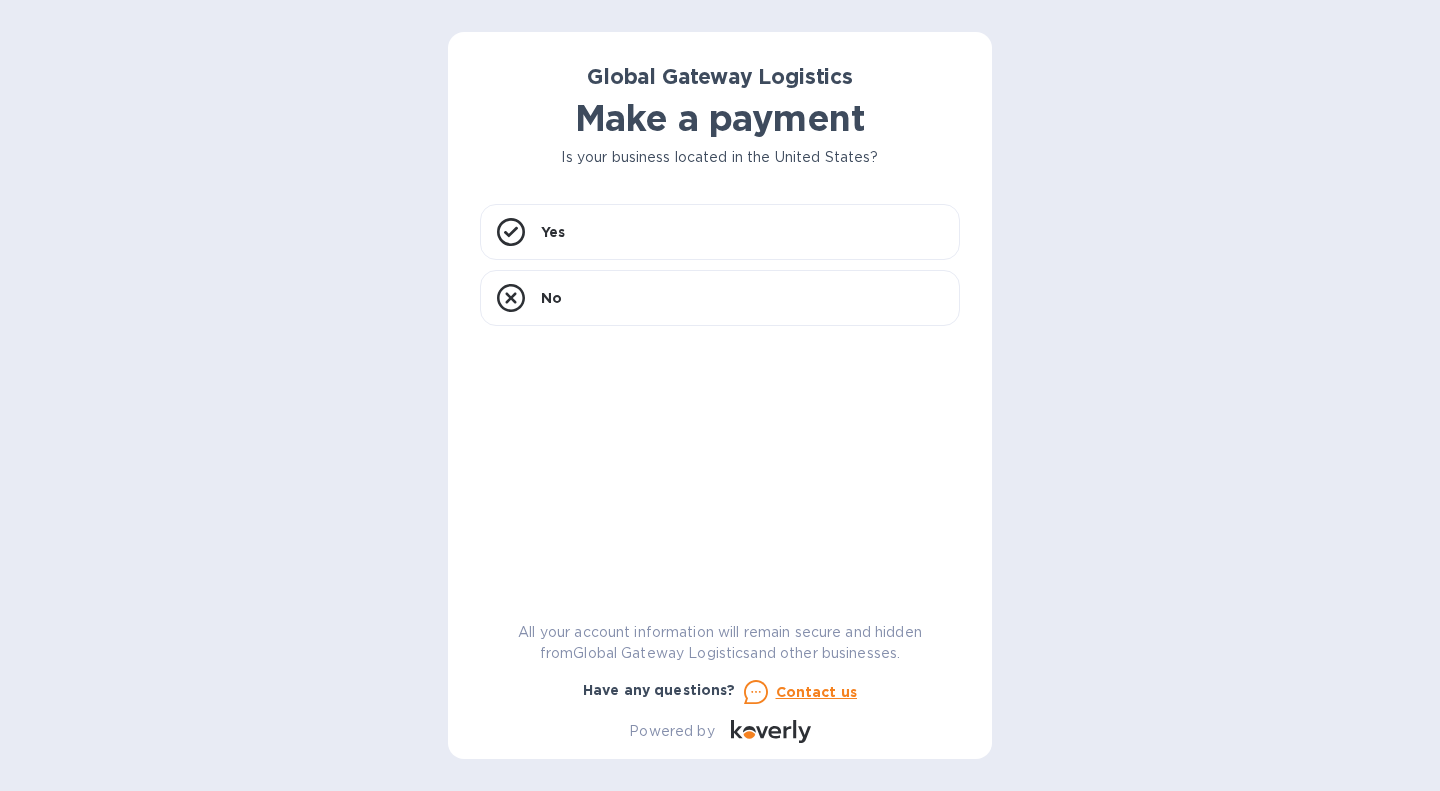 scroll, scrollTop: 0, scrollLeft: 0, axis: both 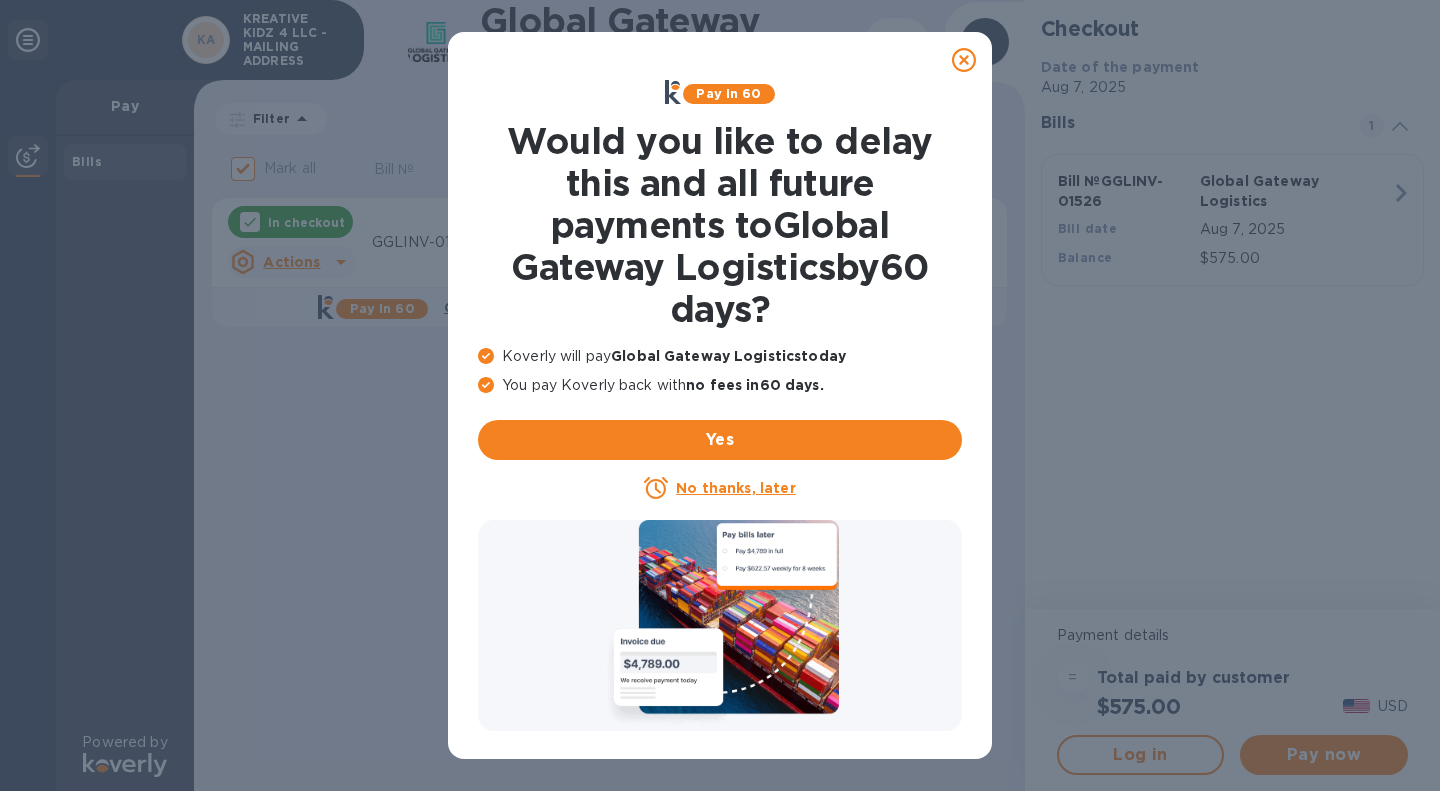 click on "No thanks, later" at bounding box center (735, 488) 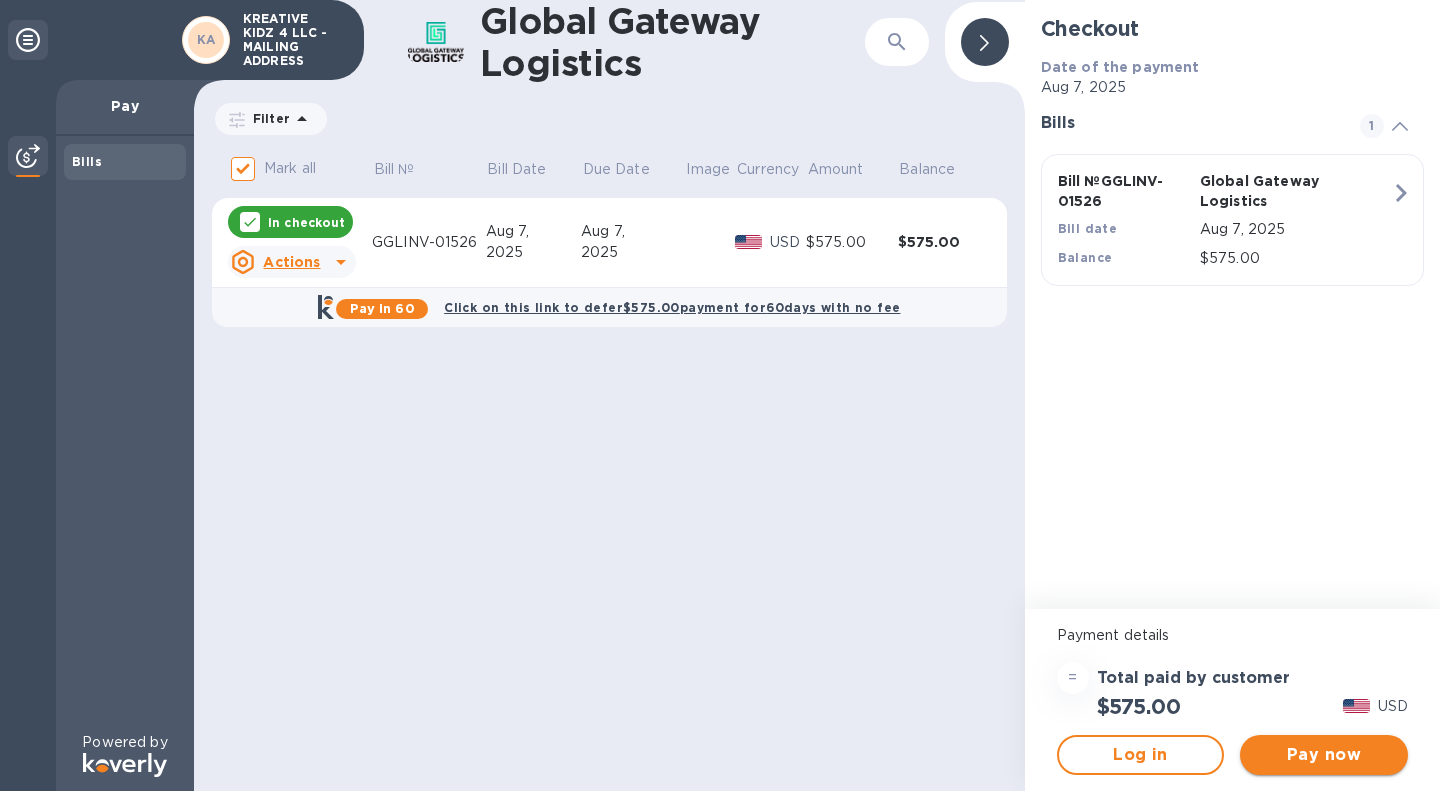 click on "Pay now" at bounding box center [1324, 755] 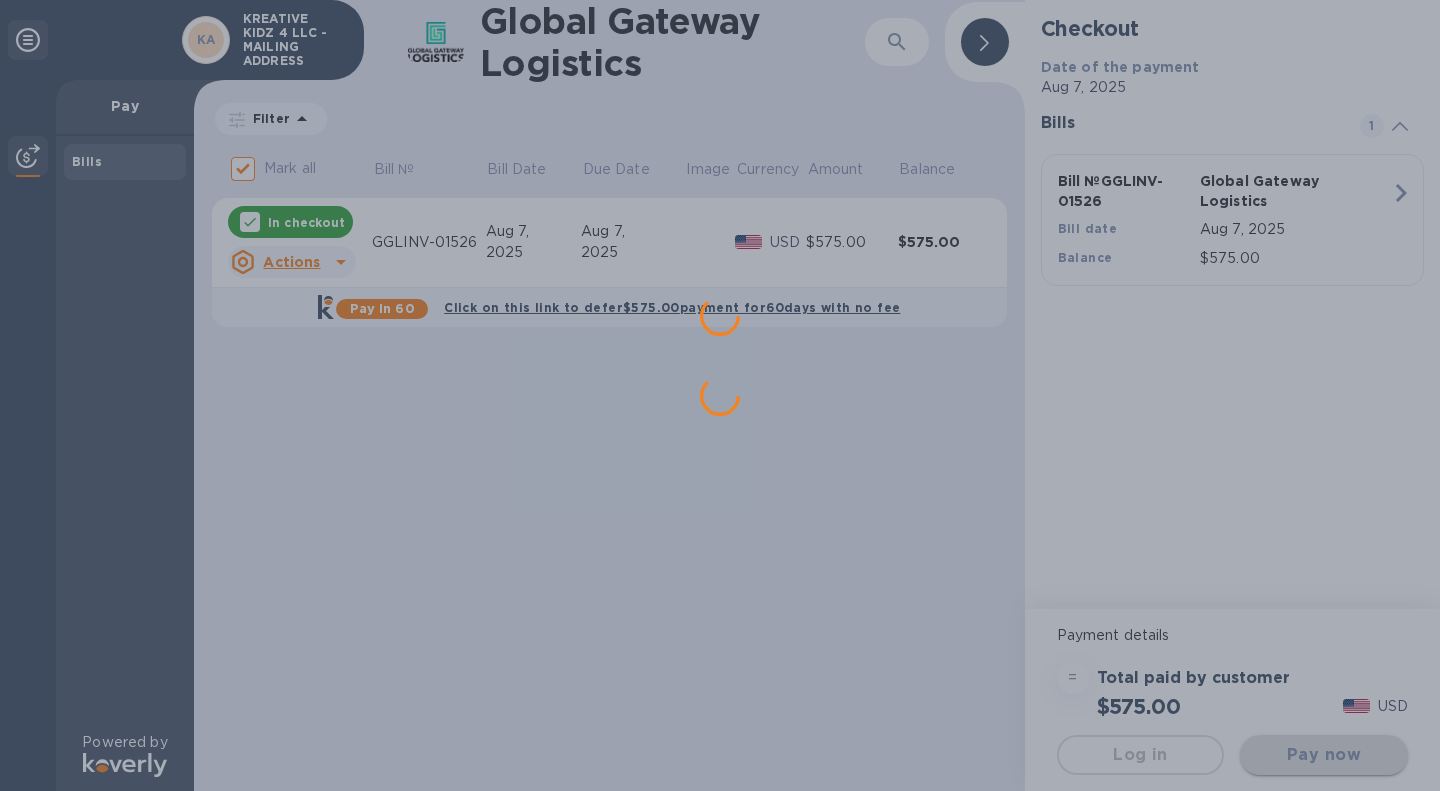 scroll, scrollTop: 0, scrollLeft: 0, axis: both 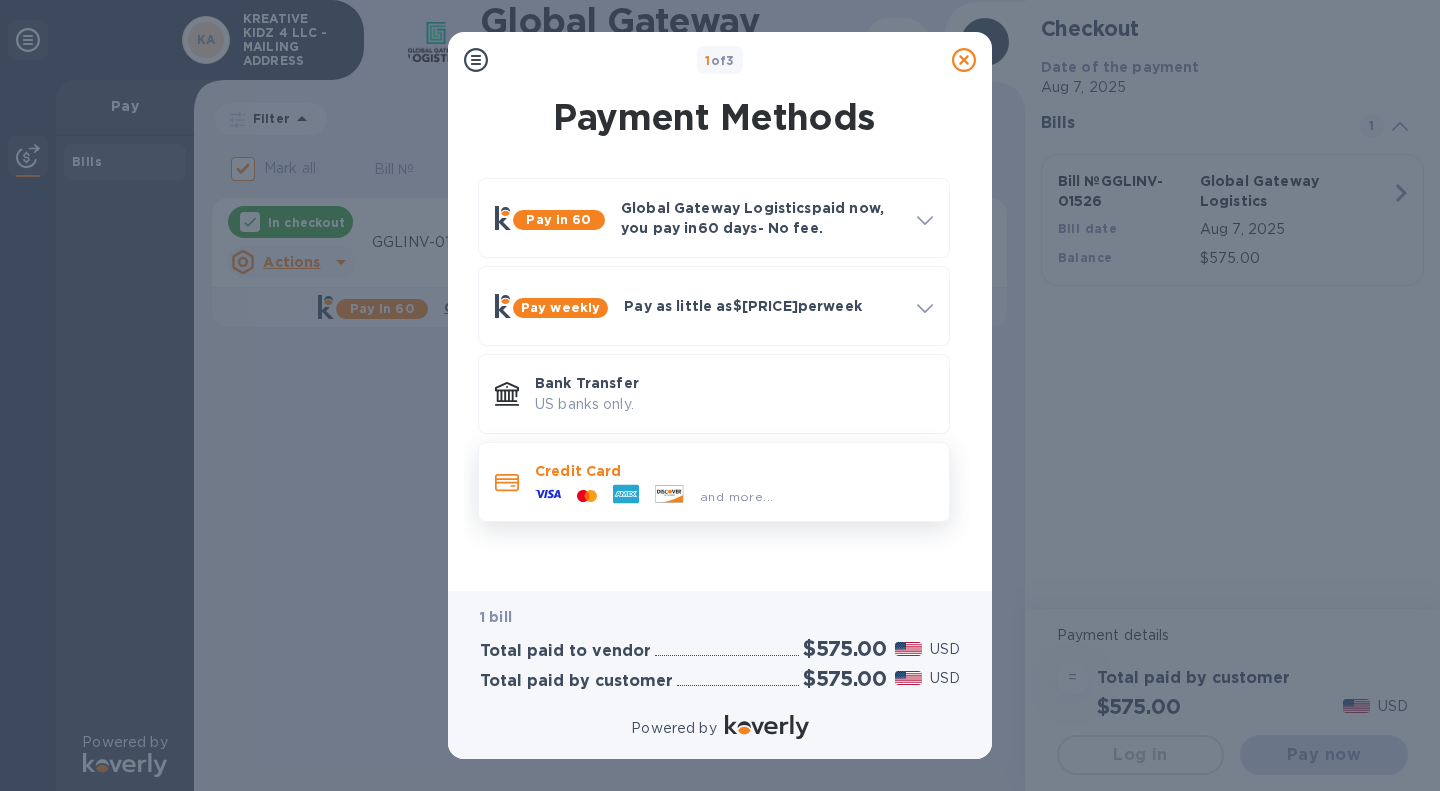 click 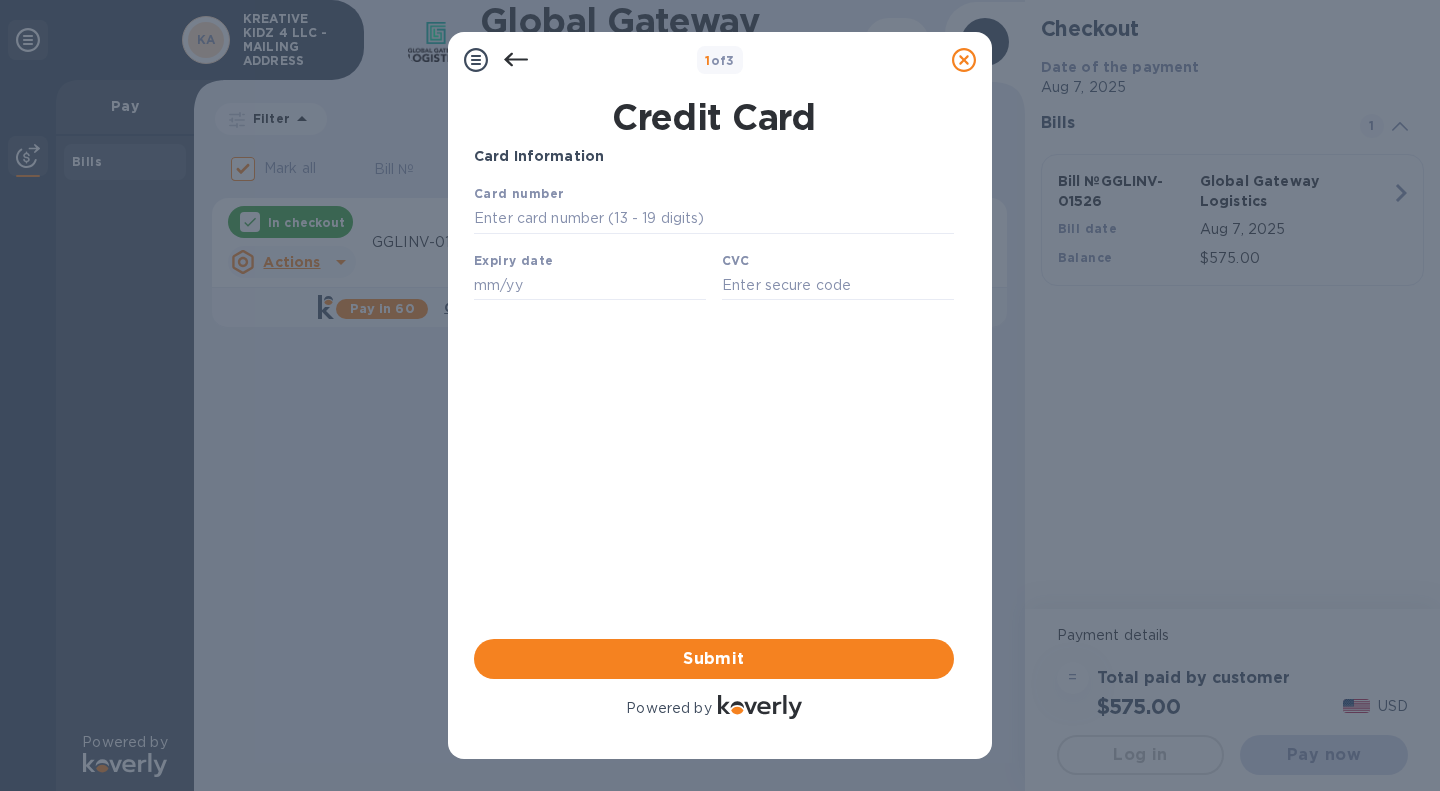 scroll, scrollTop: 0, scrollLeft: 0, axis: both 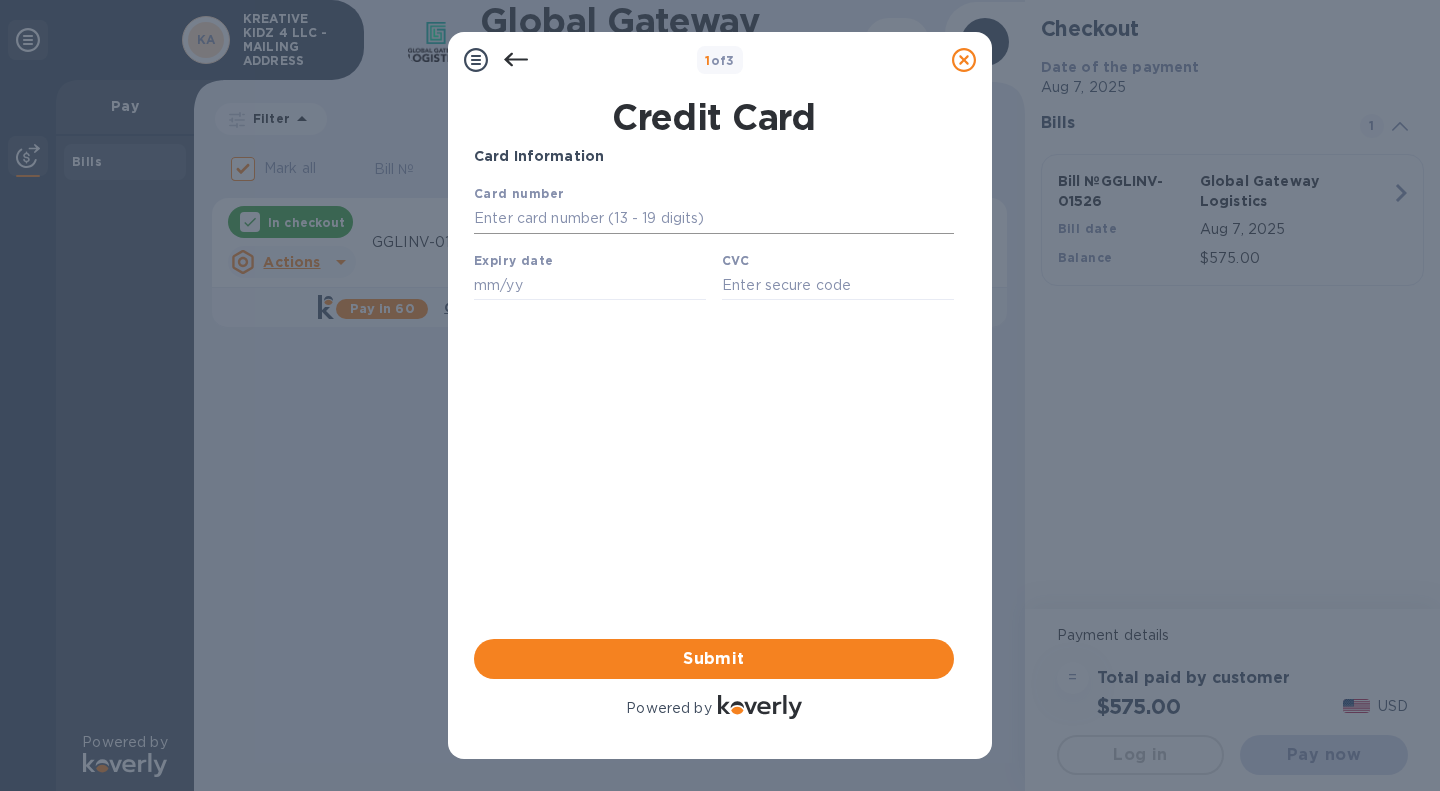 click at bounding box center (714, 219) 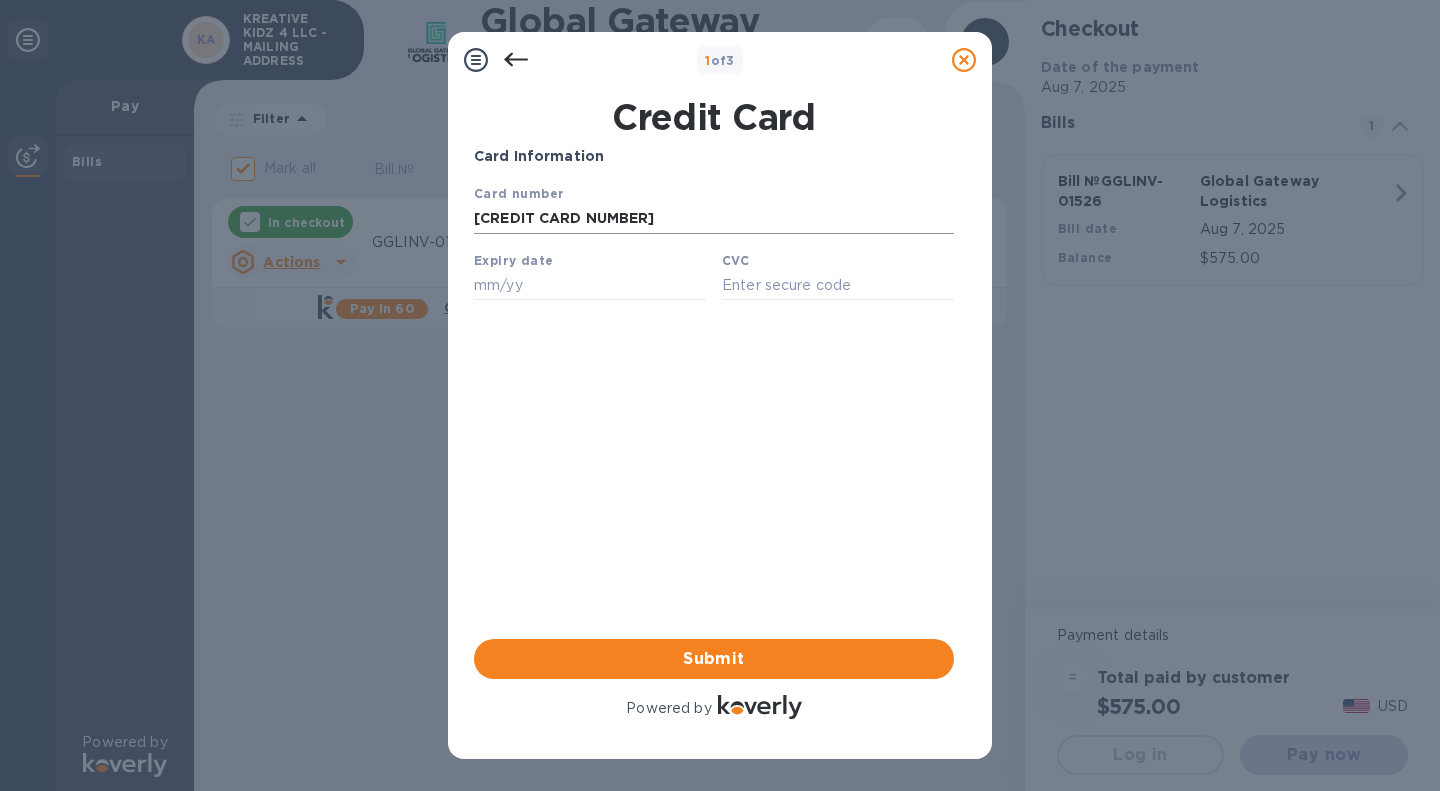 type on "[CREDIT CARD NUMBER]" 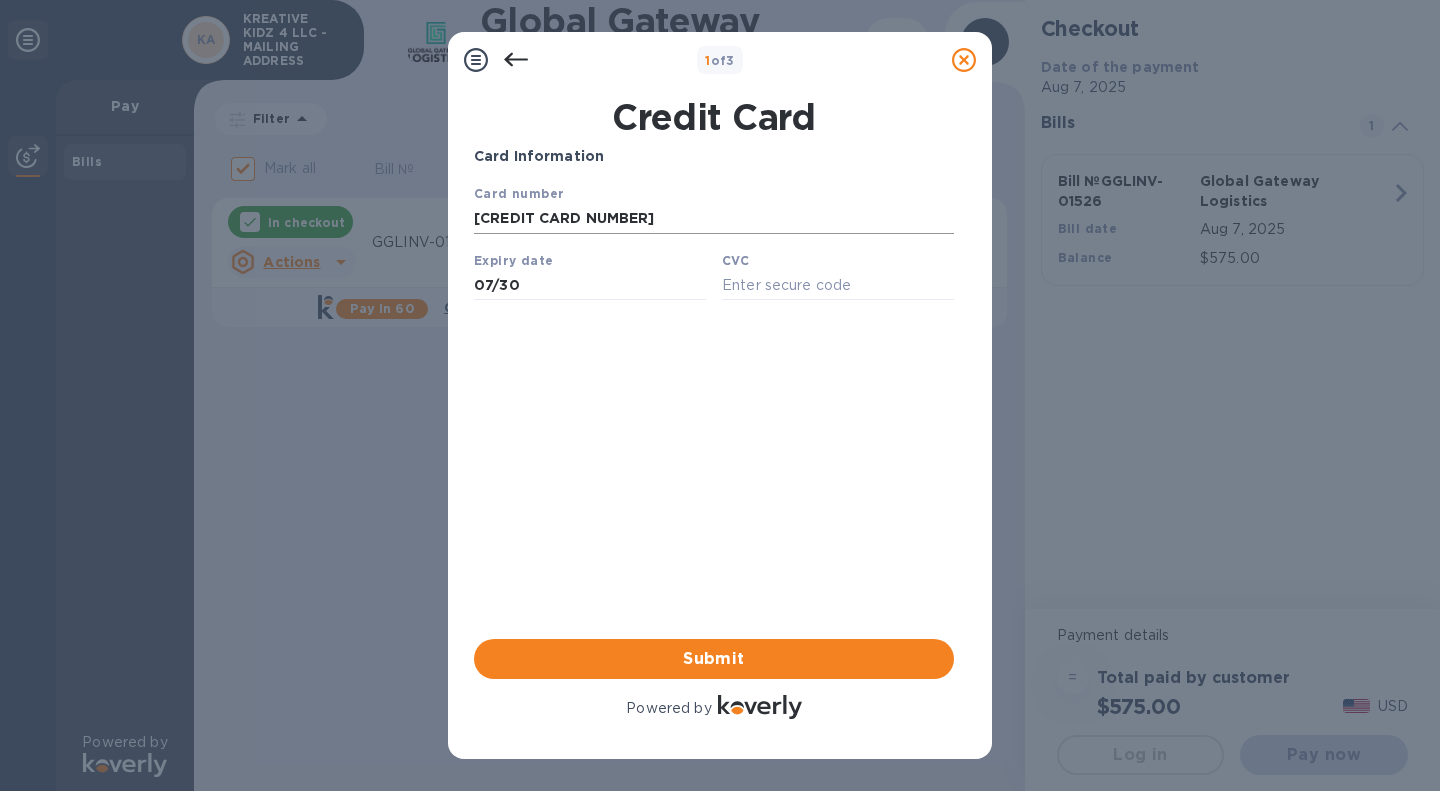 type on "07/30" 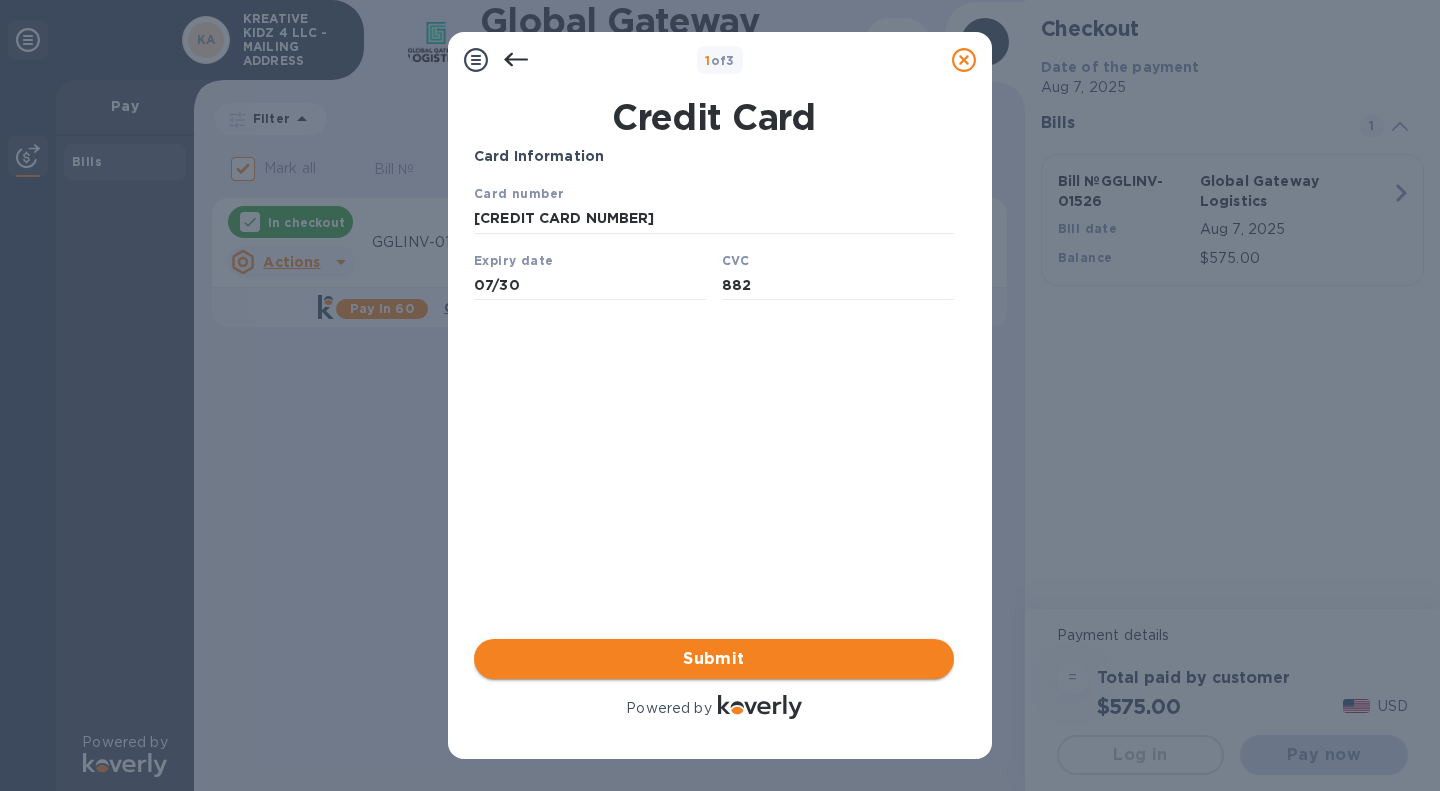 type on "882" 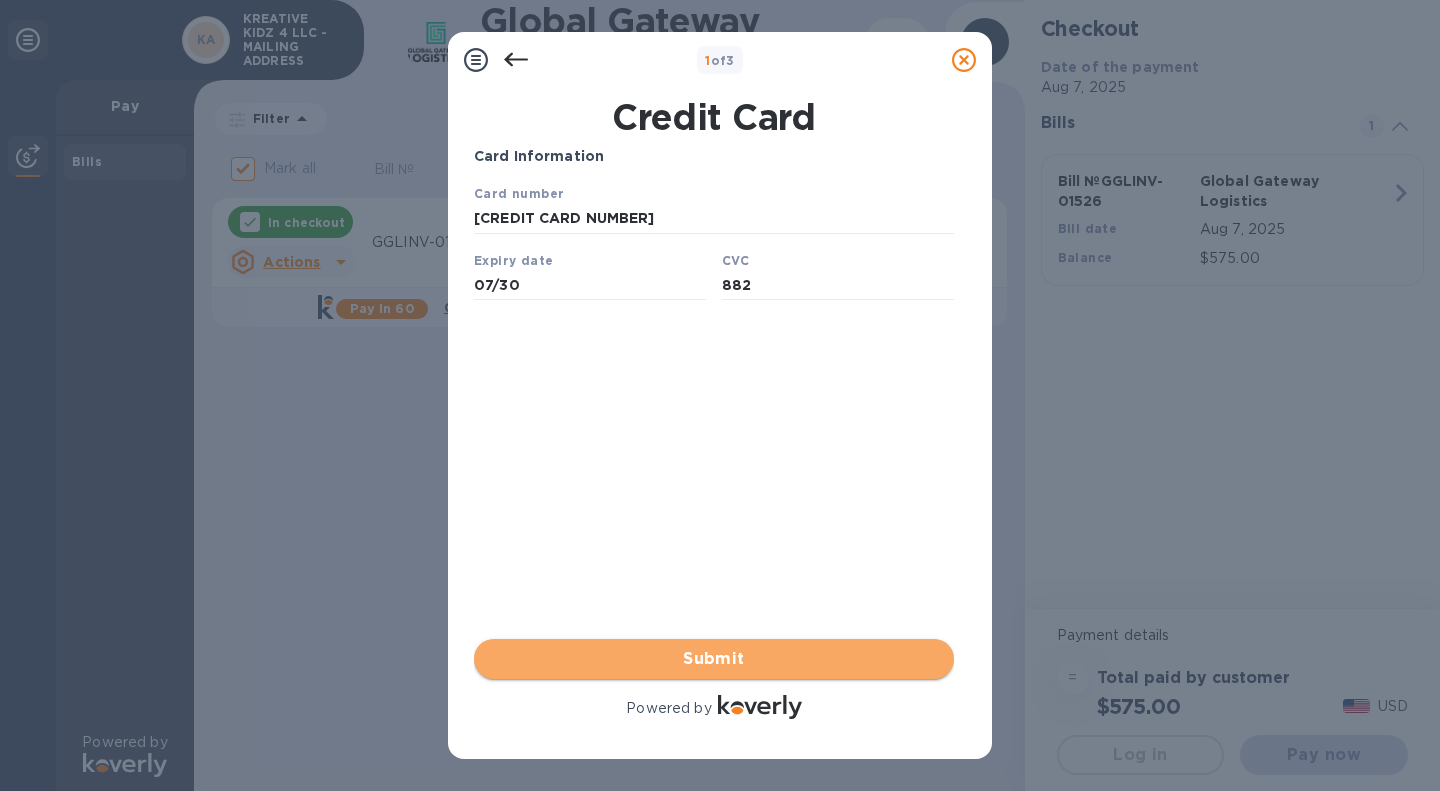 click on "Submit" at bounding box center (714, 659) 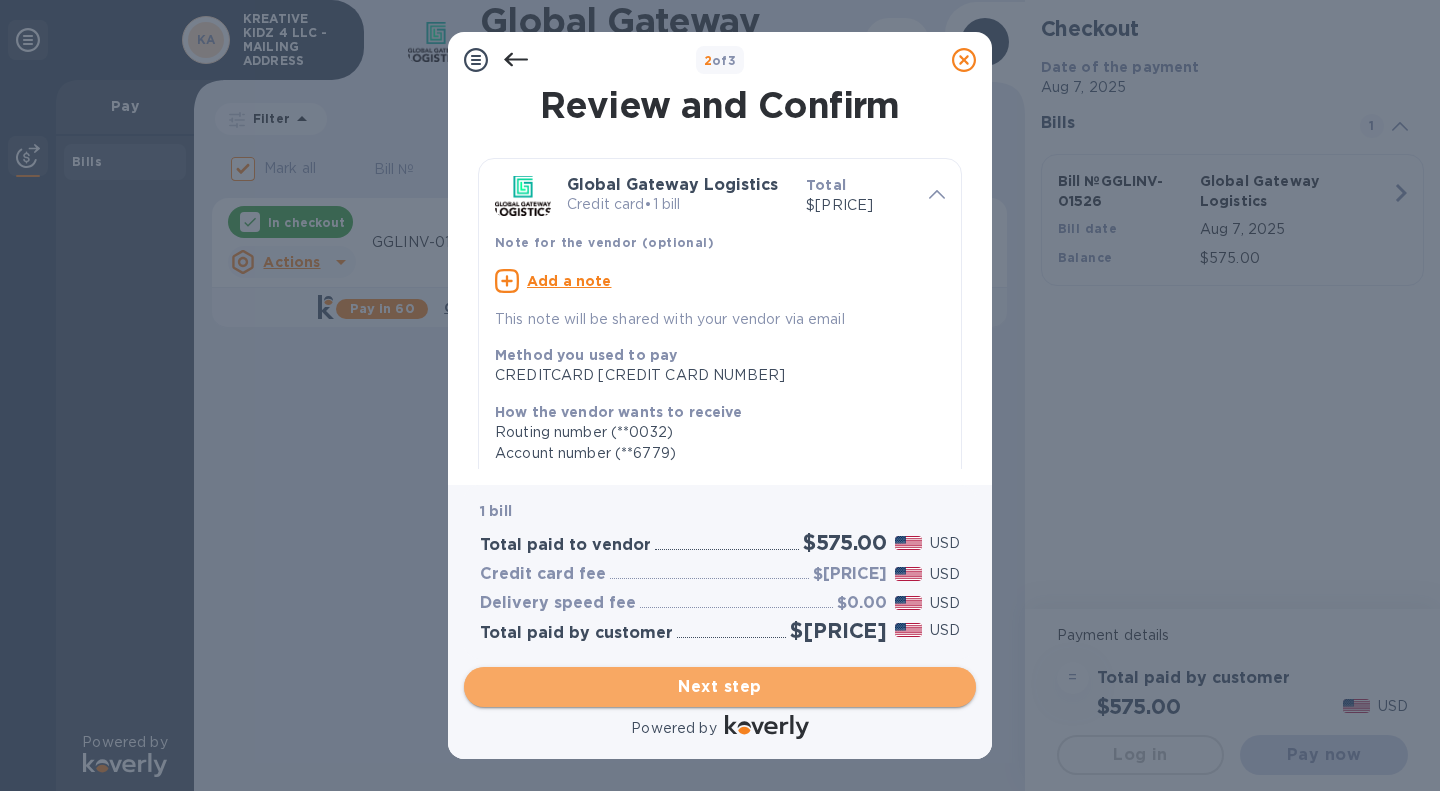 click on "Next step" at bounding box center (720, 687) 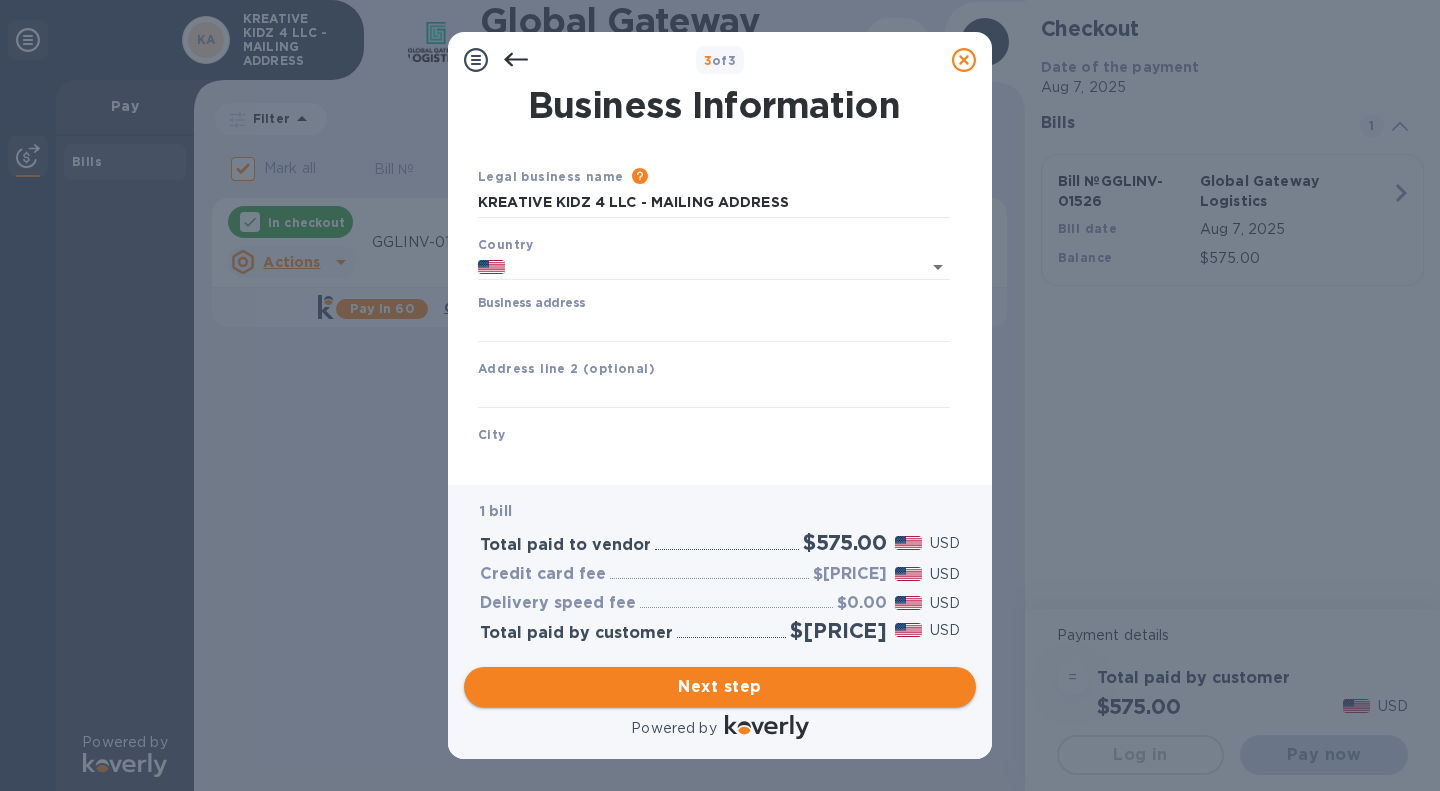 type on "United States" 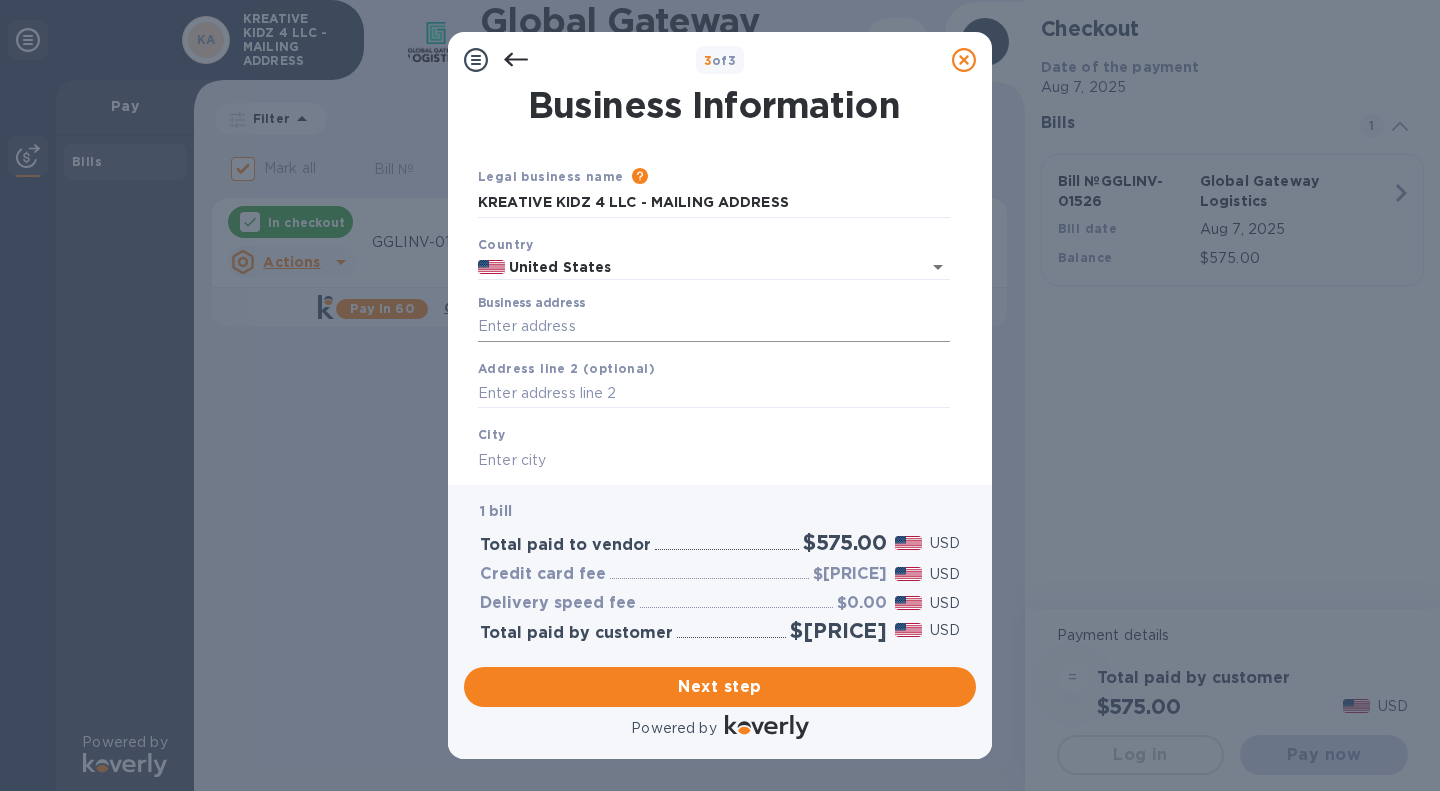 click on "Business address" at bounding box center (714, 327) 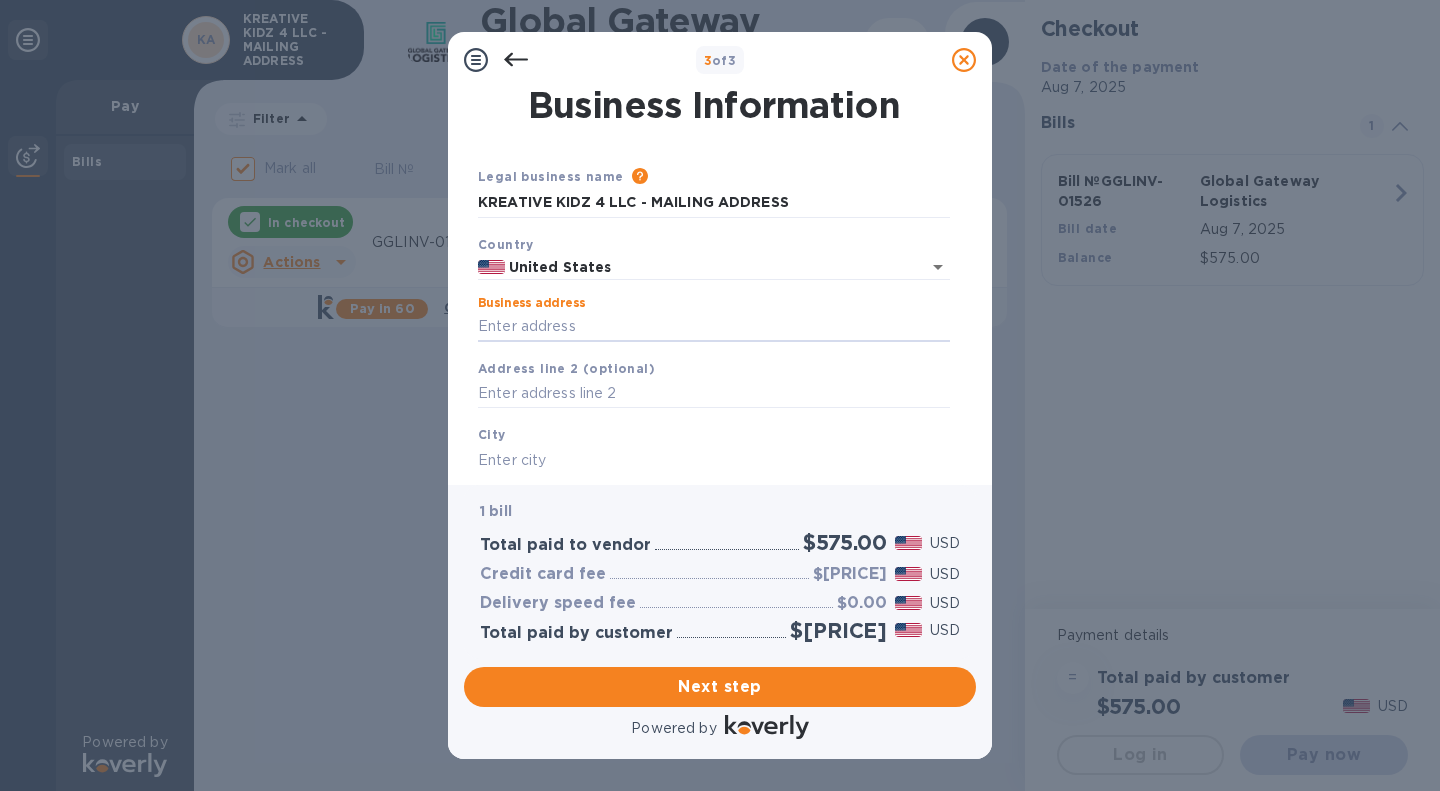 type on "[NUMBER] [STREET]" 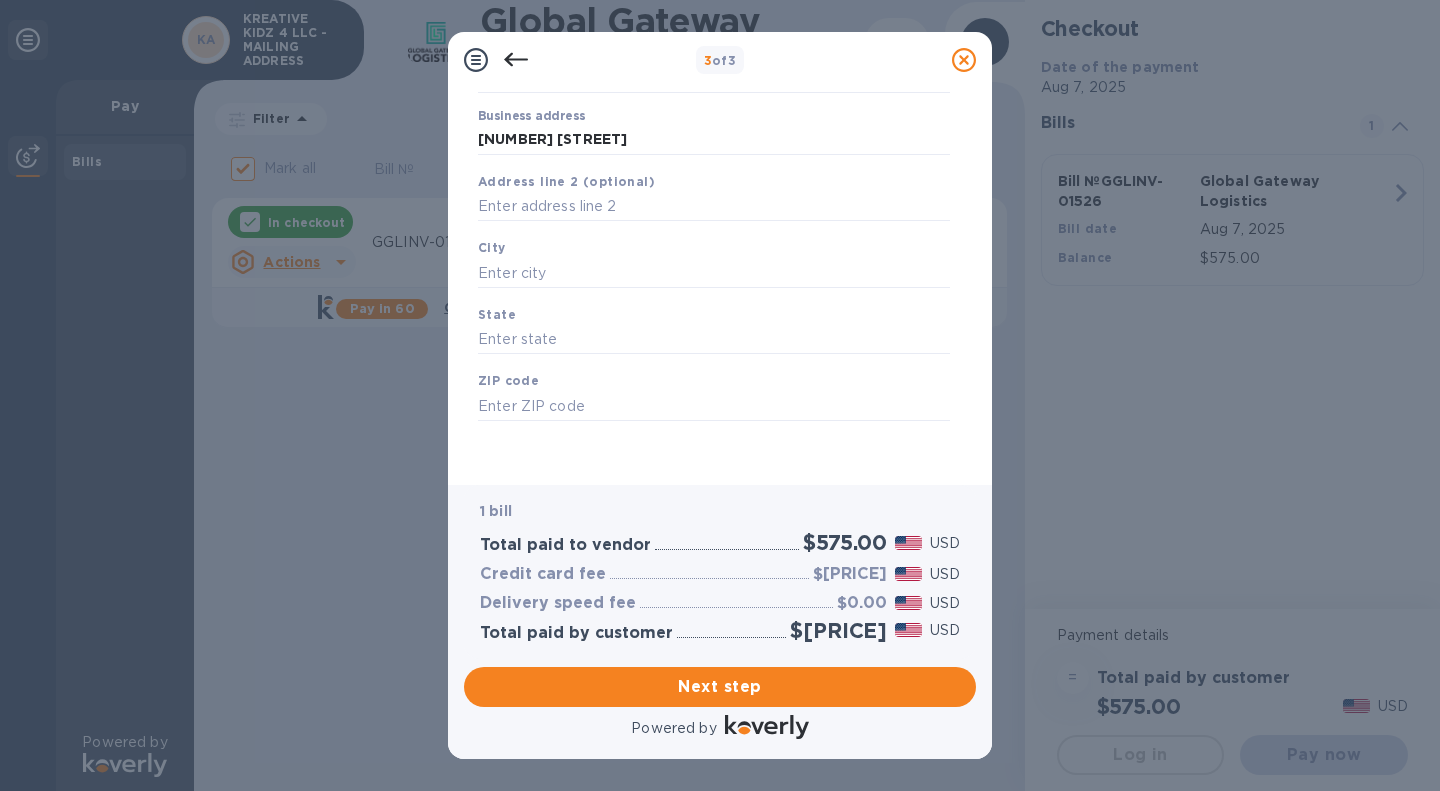 scroll, scrollTop: 189, scrollLeft: 0, axis: vertical 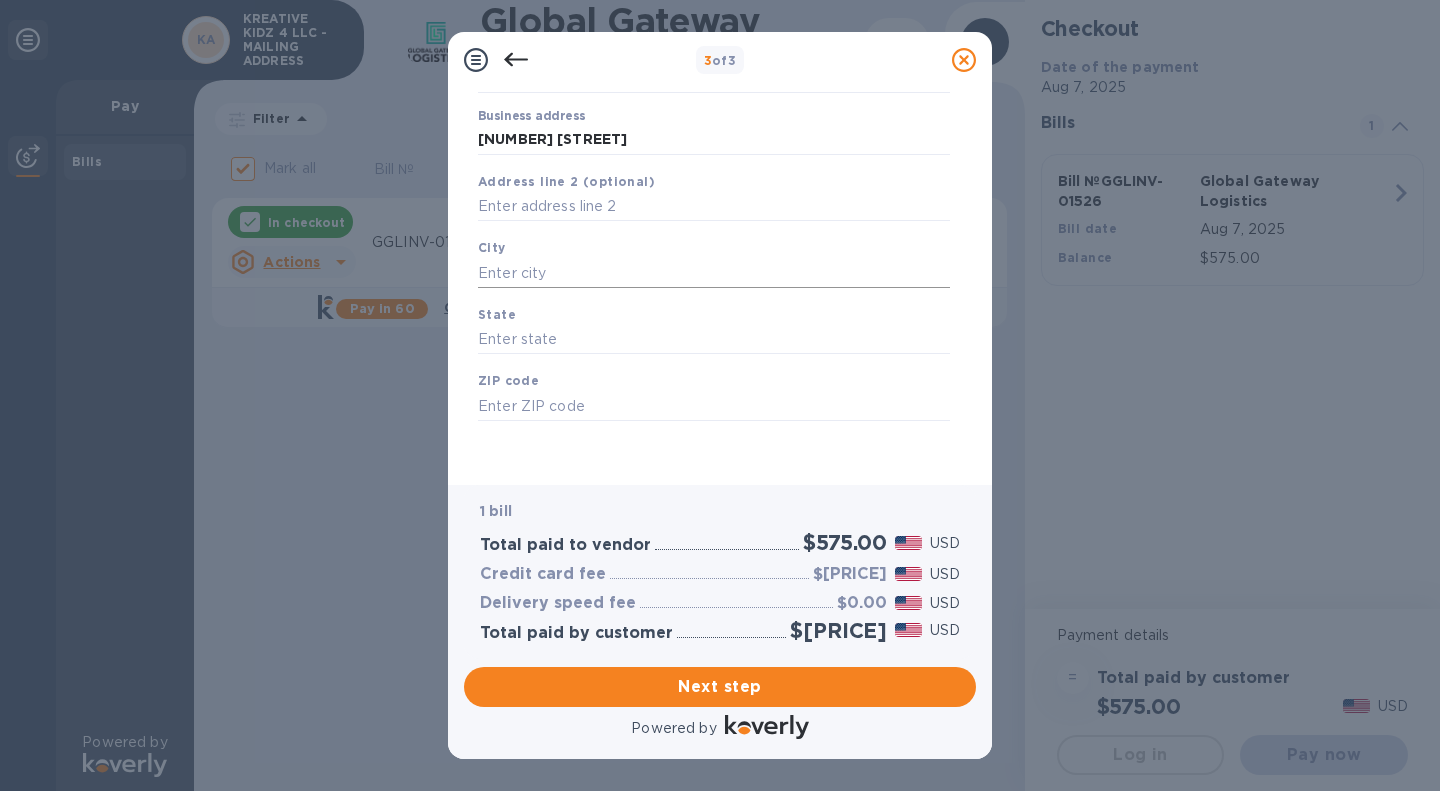 click at bounding box center [714, 273] 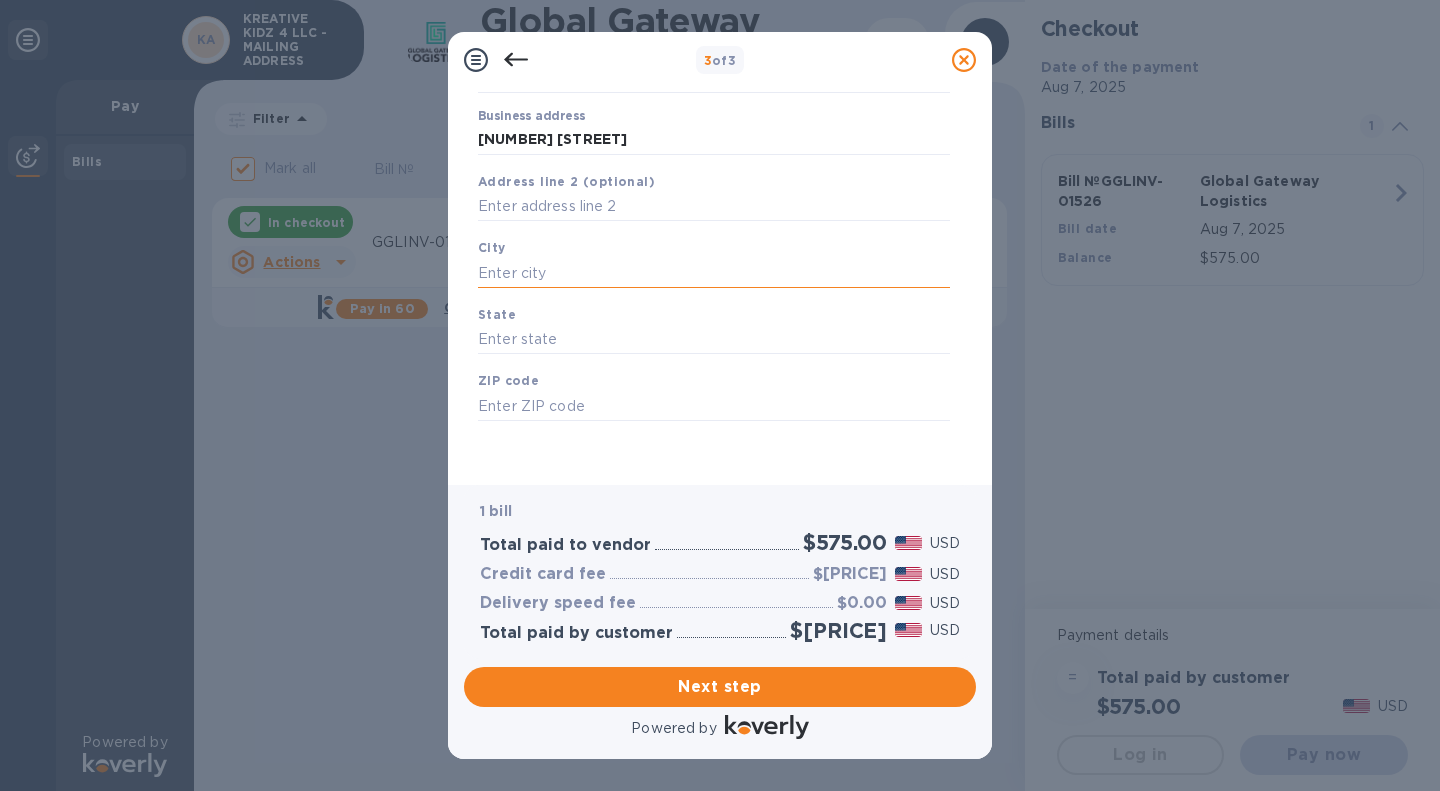 type on "f" 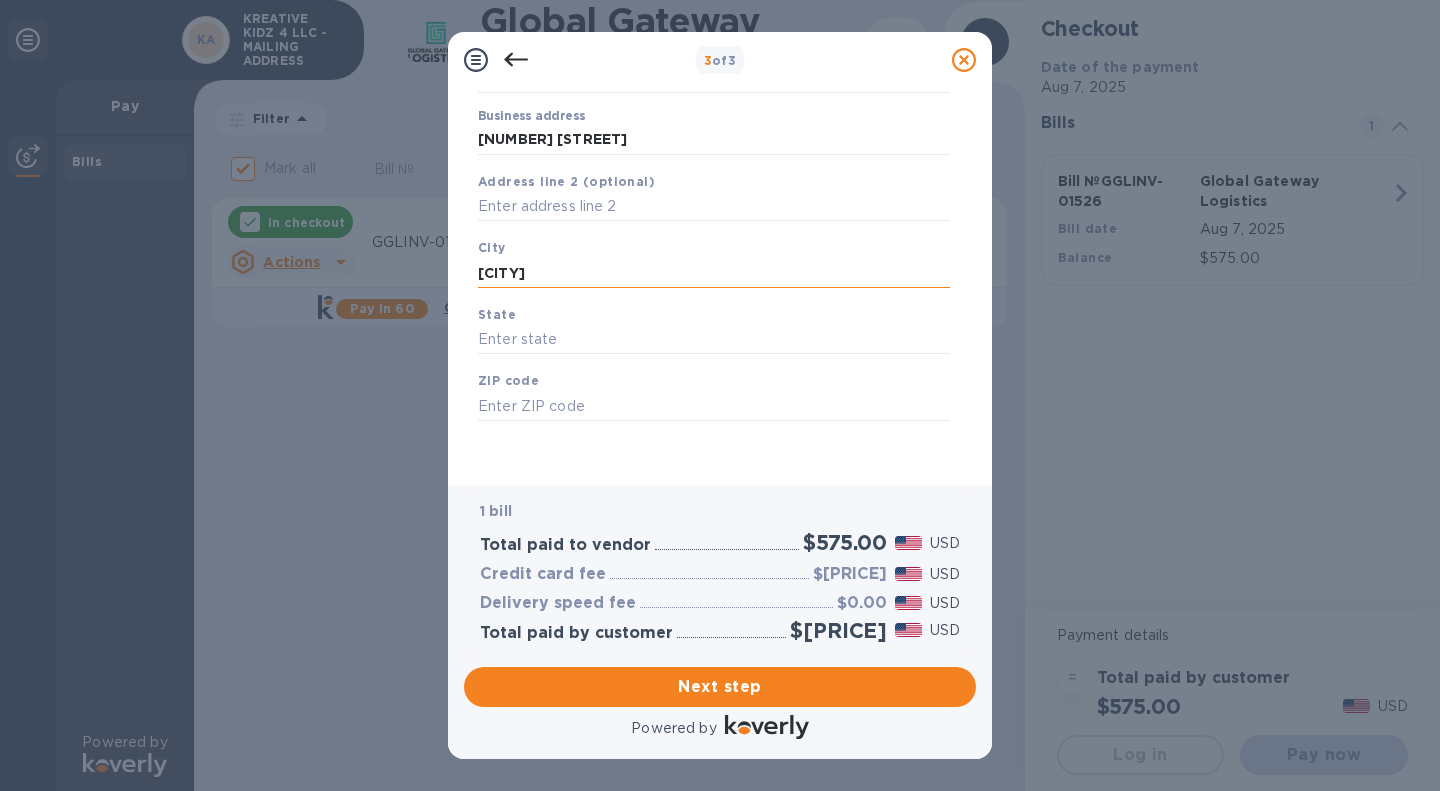 type on "[CITY]" 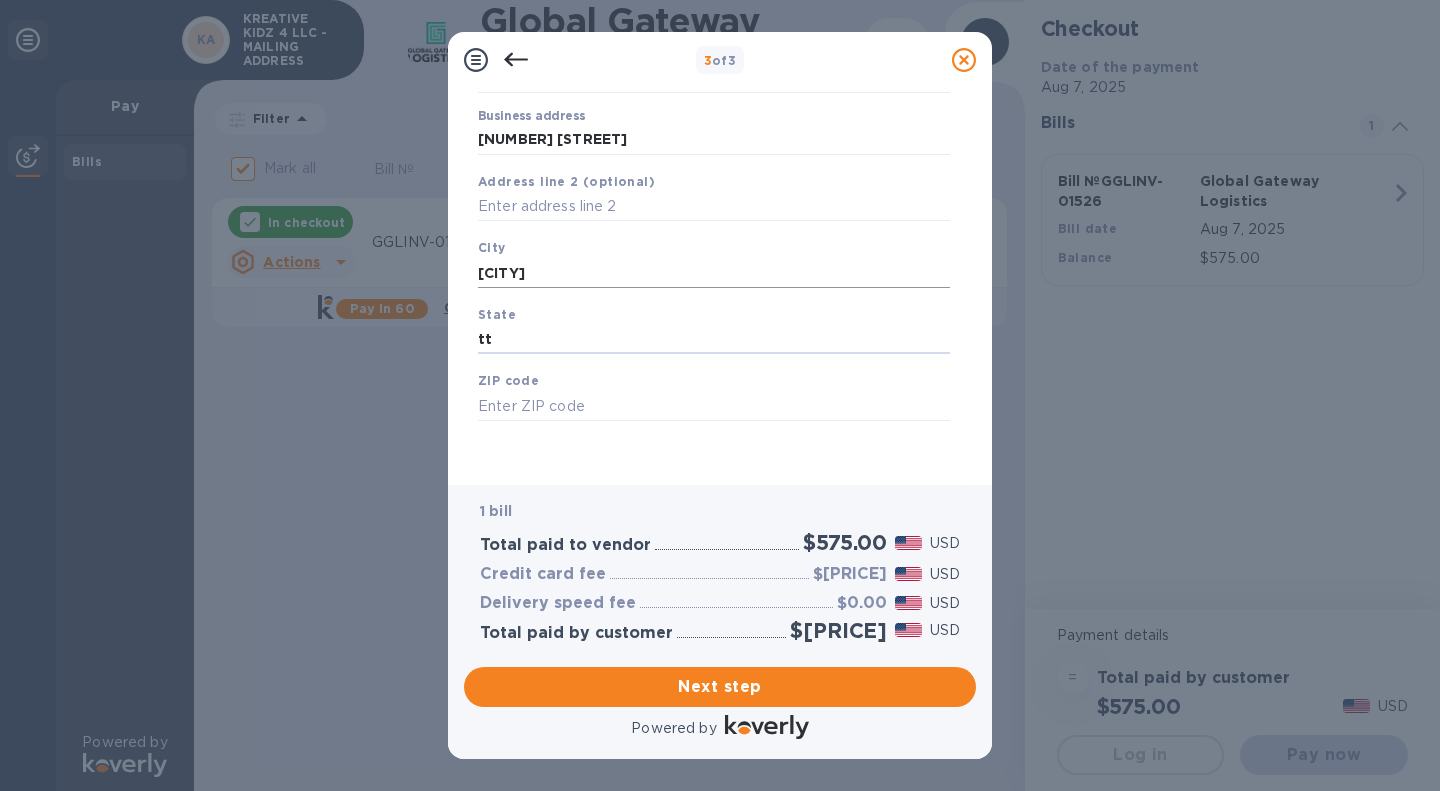 type on "t" 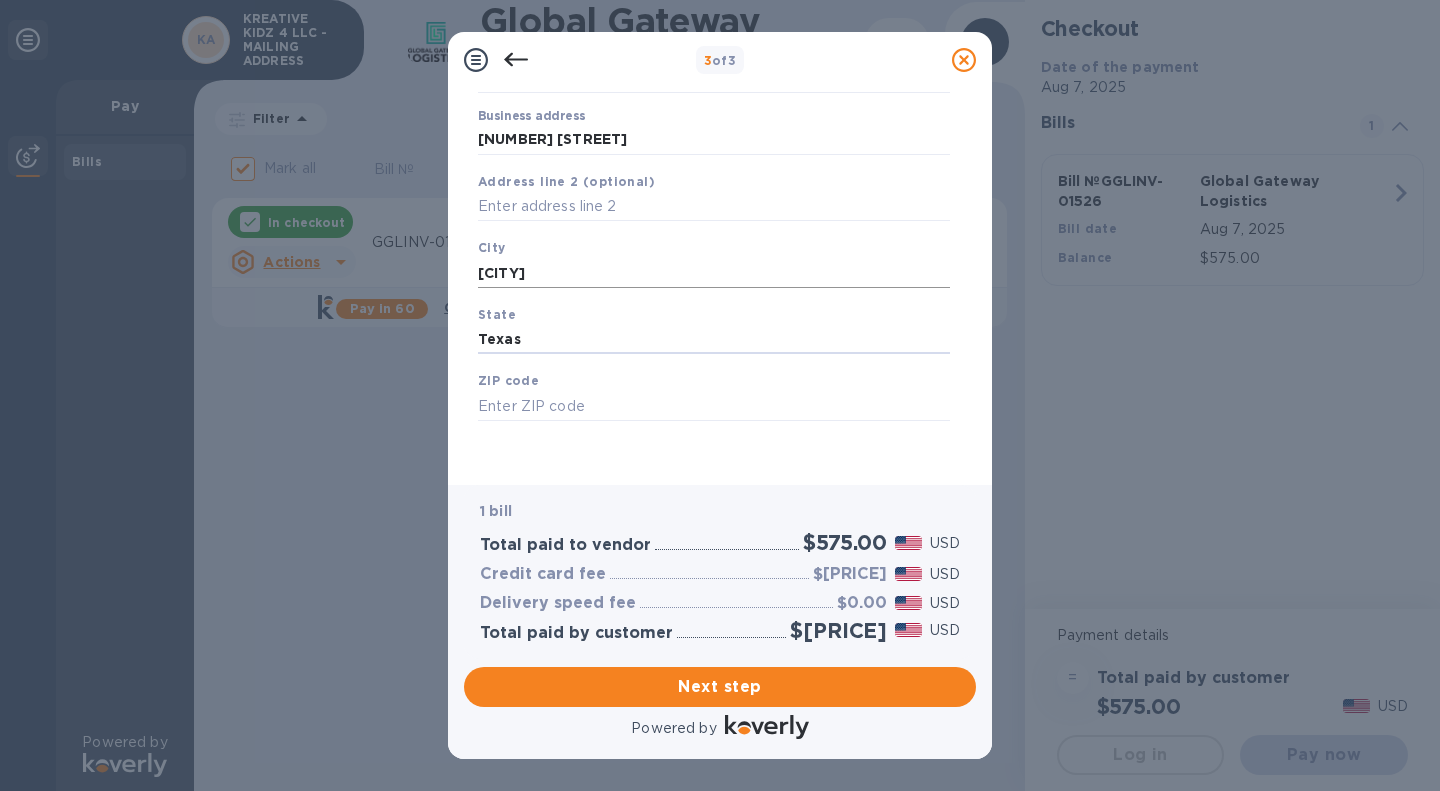 type on "Texas" 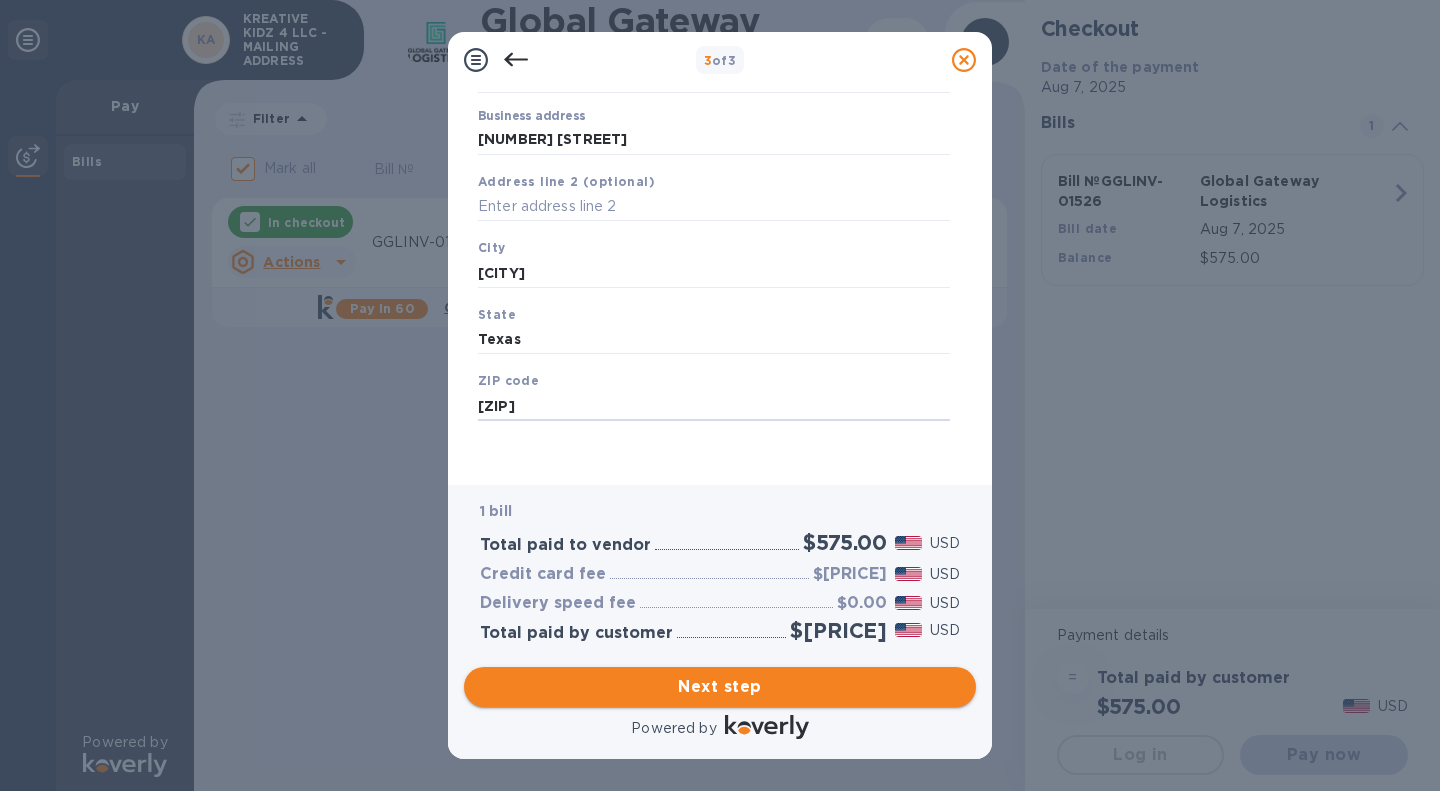type on "[ZIP]" 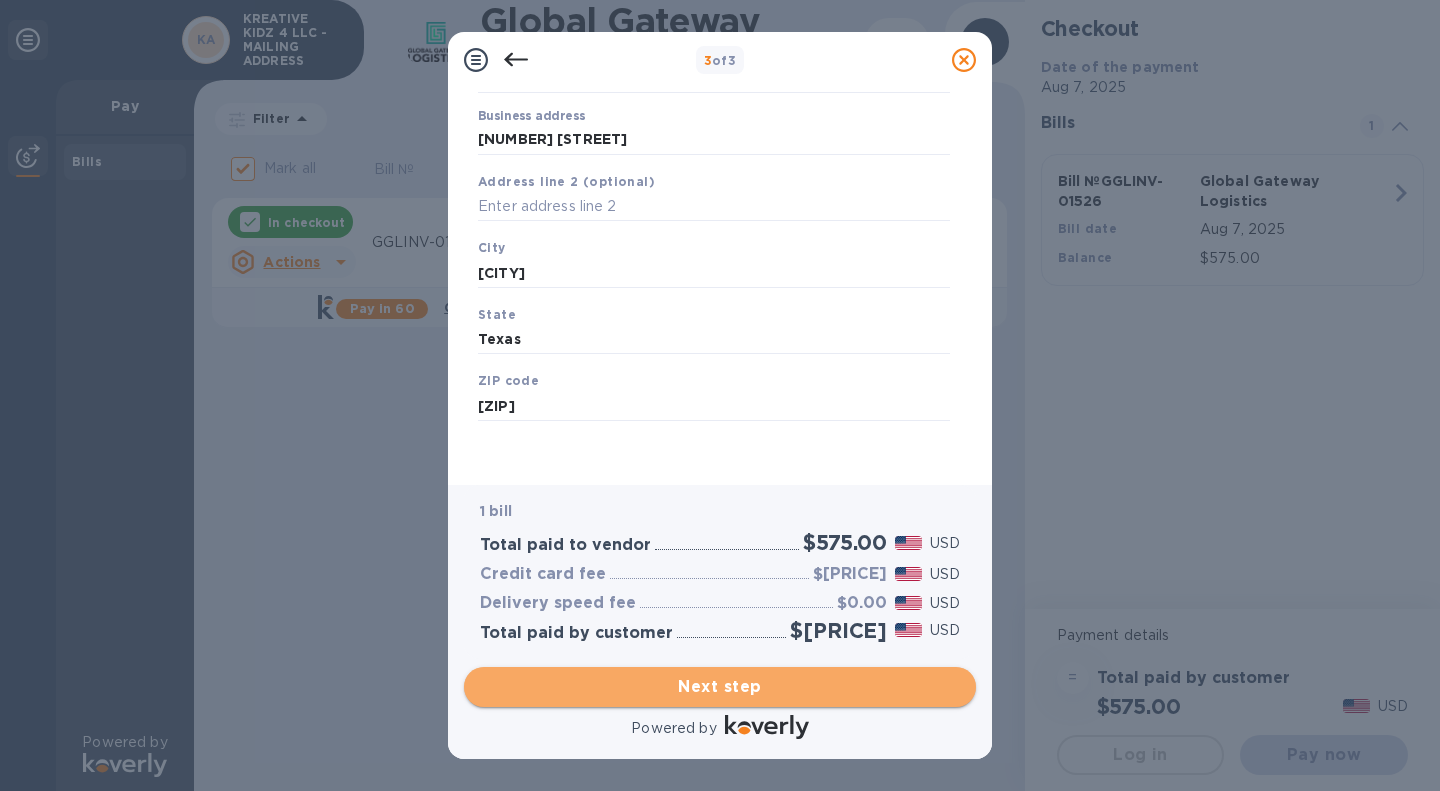 click on "Next step" at bounding box center (720, 687) 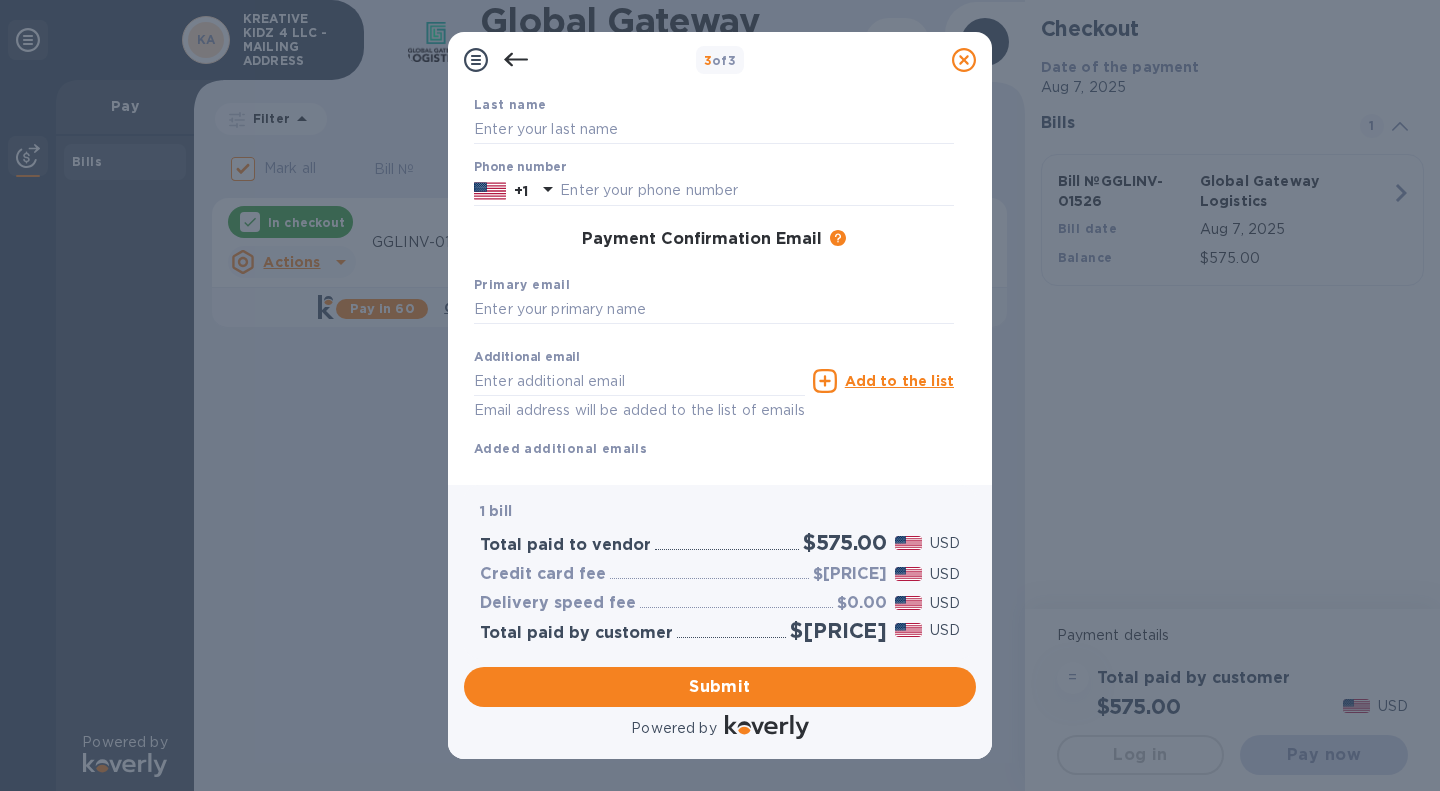 click on "Phone number +1" at bounding box center [714, 183] 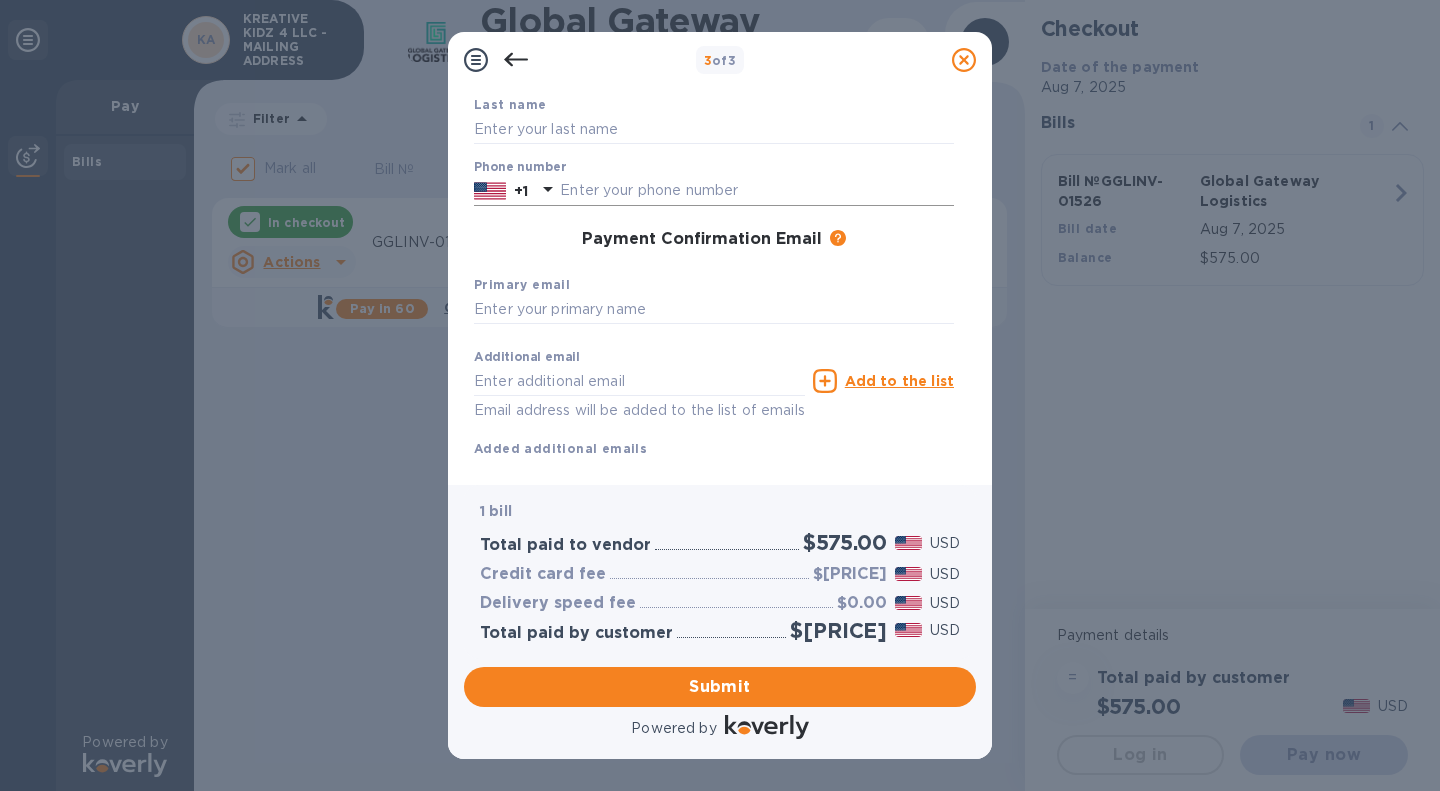 click at bounding box center [757, 191] 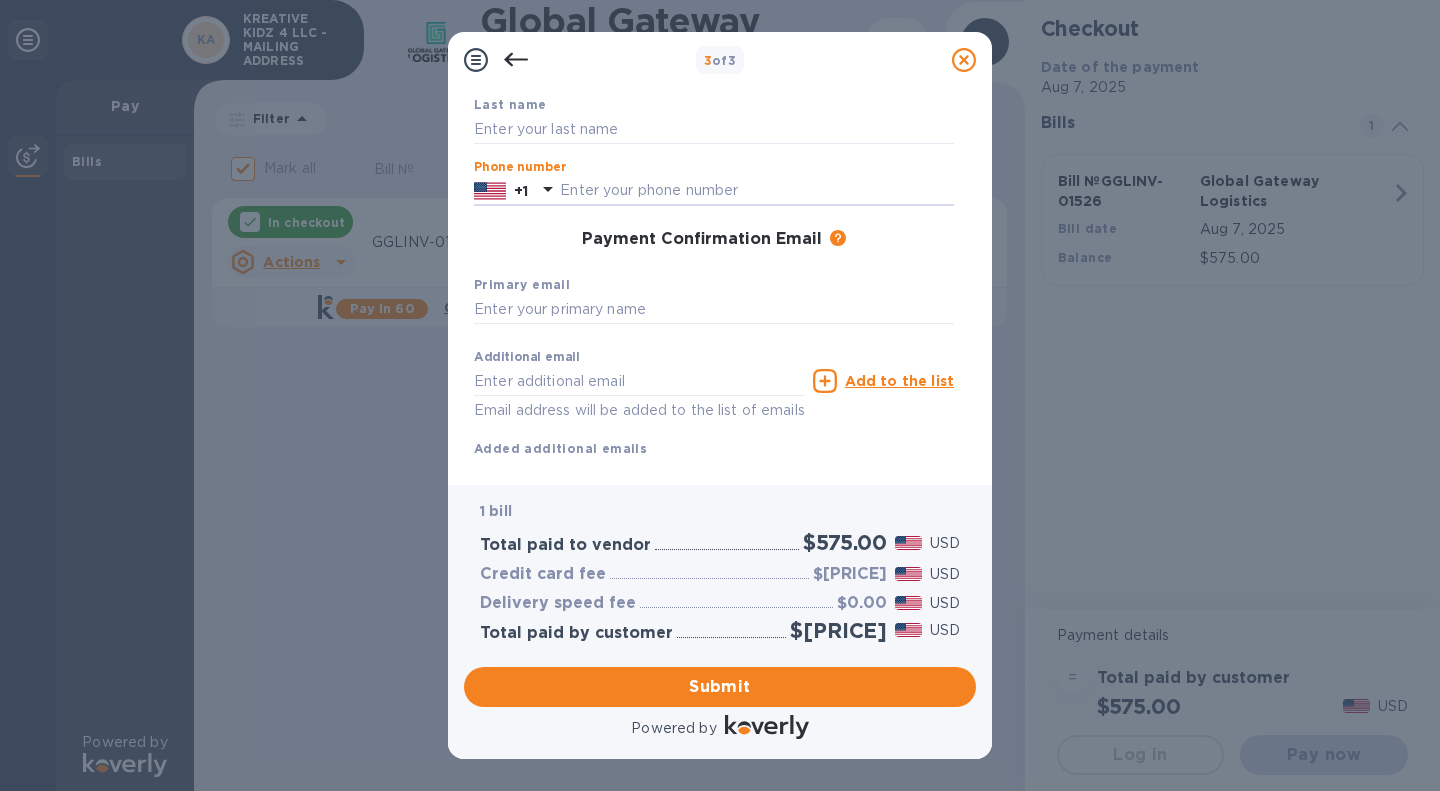 type on "[PHONE]" 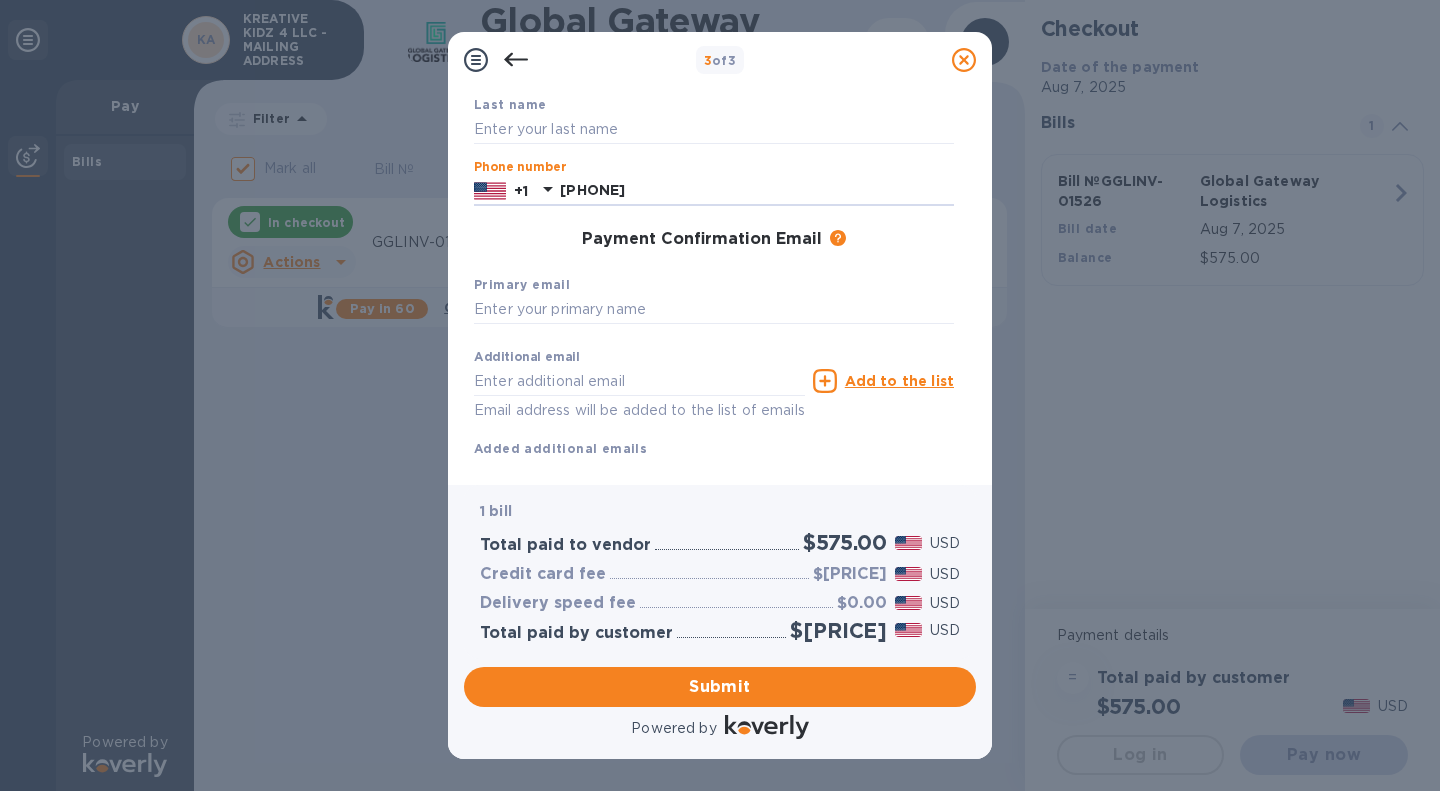 type on "[FIRST]" 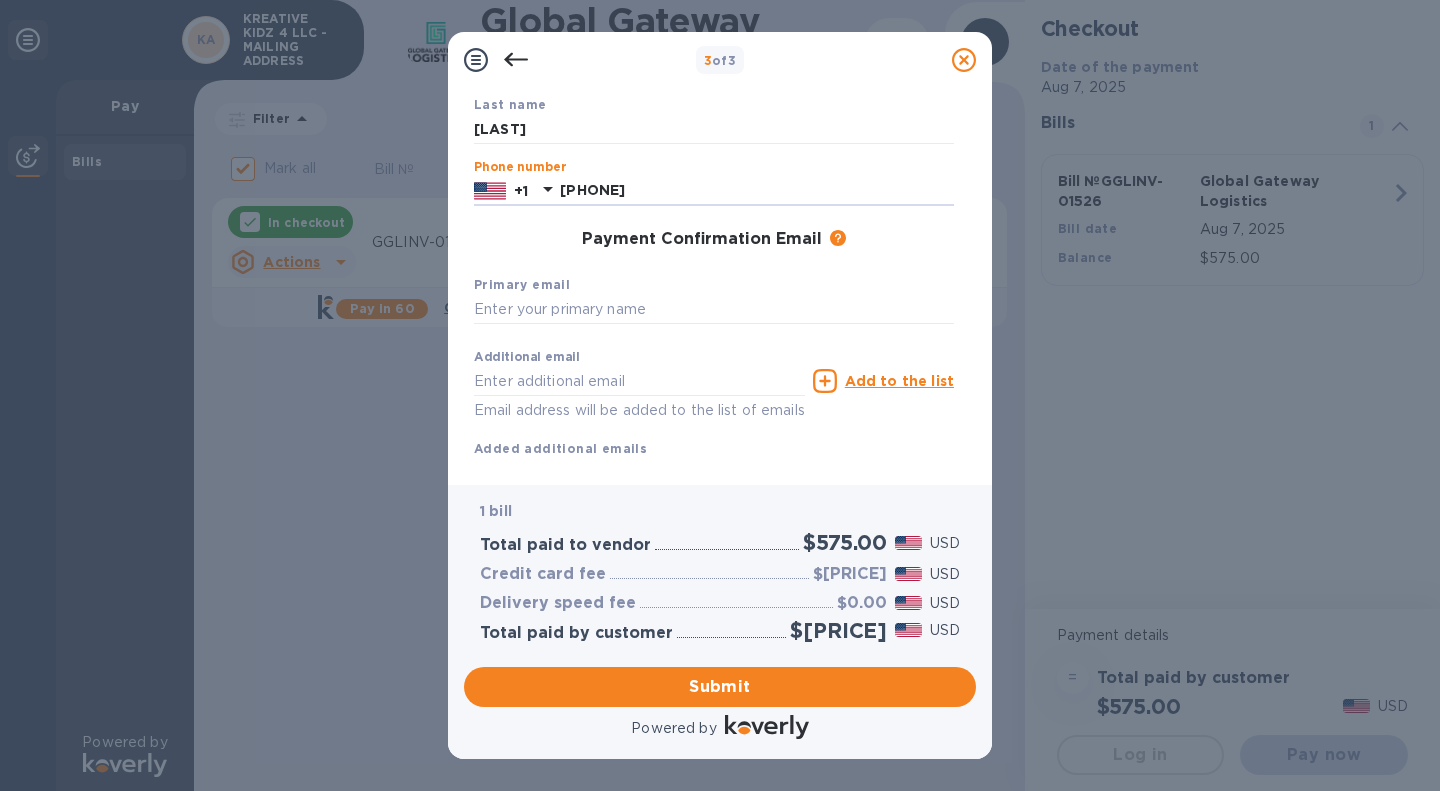 type on "[EMAIL]" 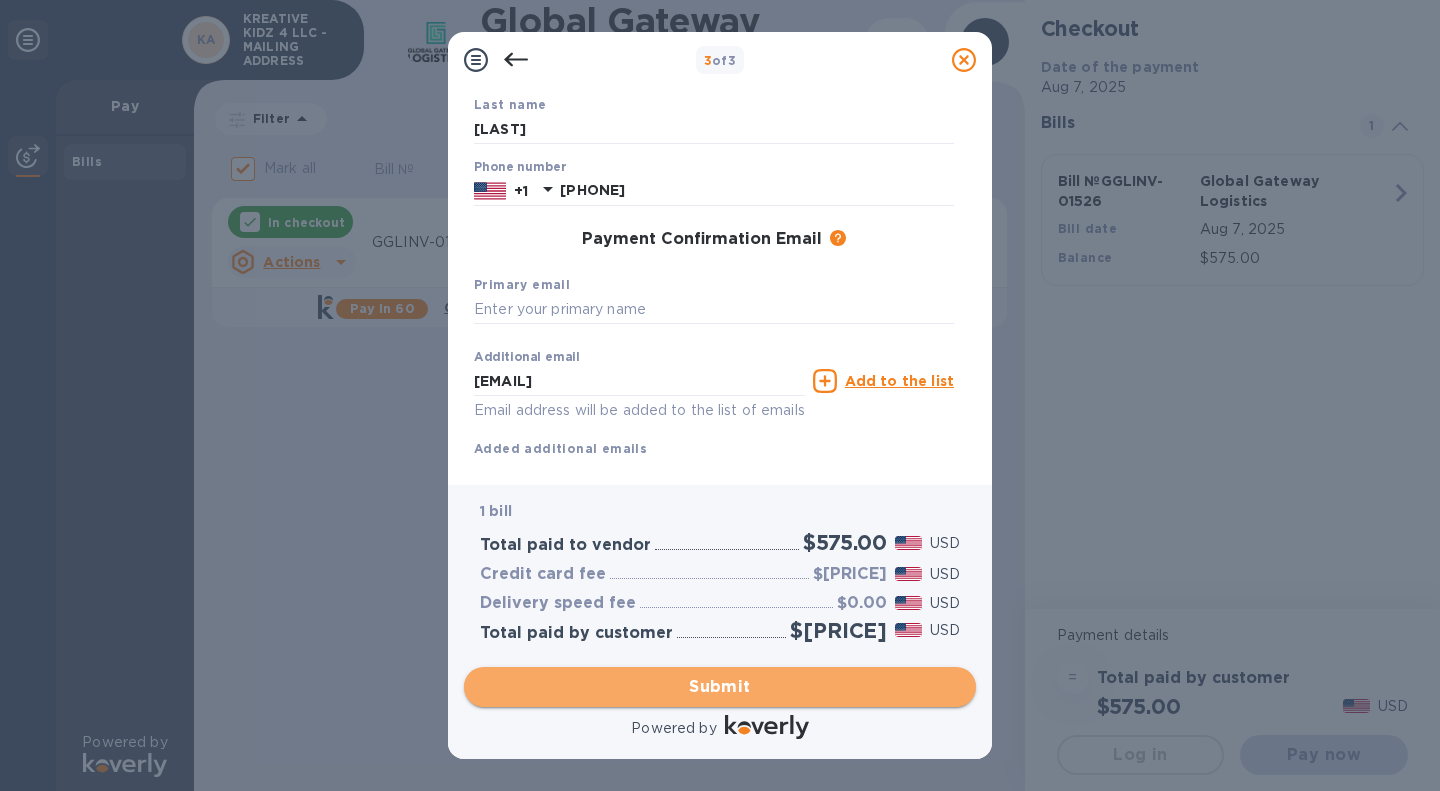 click on "Submit" at bounding box center (720, 687) 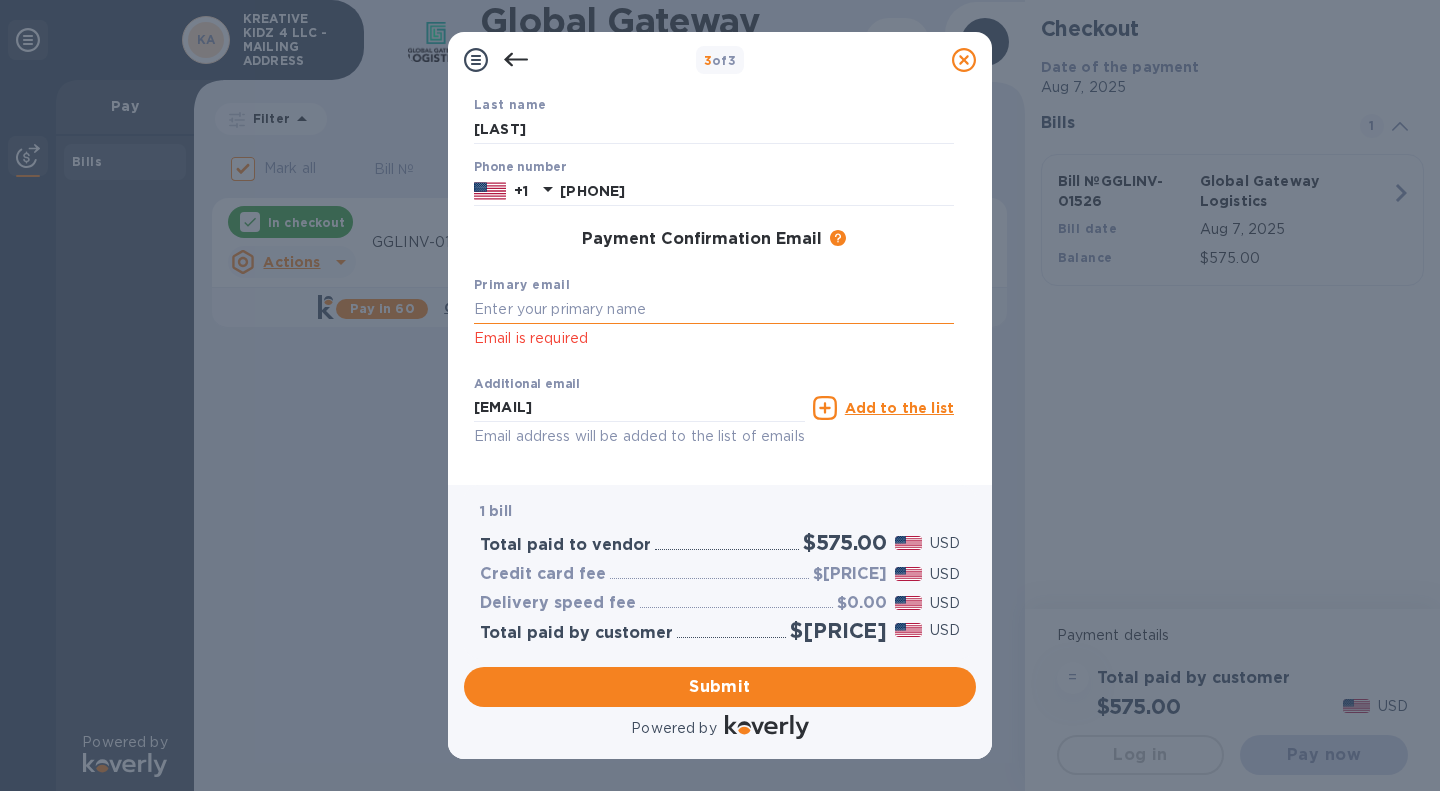 click at bounding box center (714, 310) 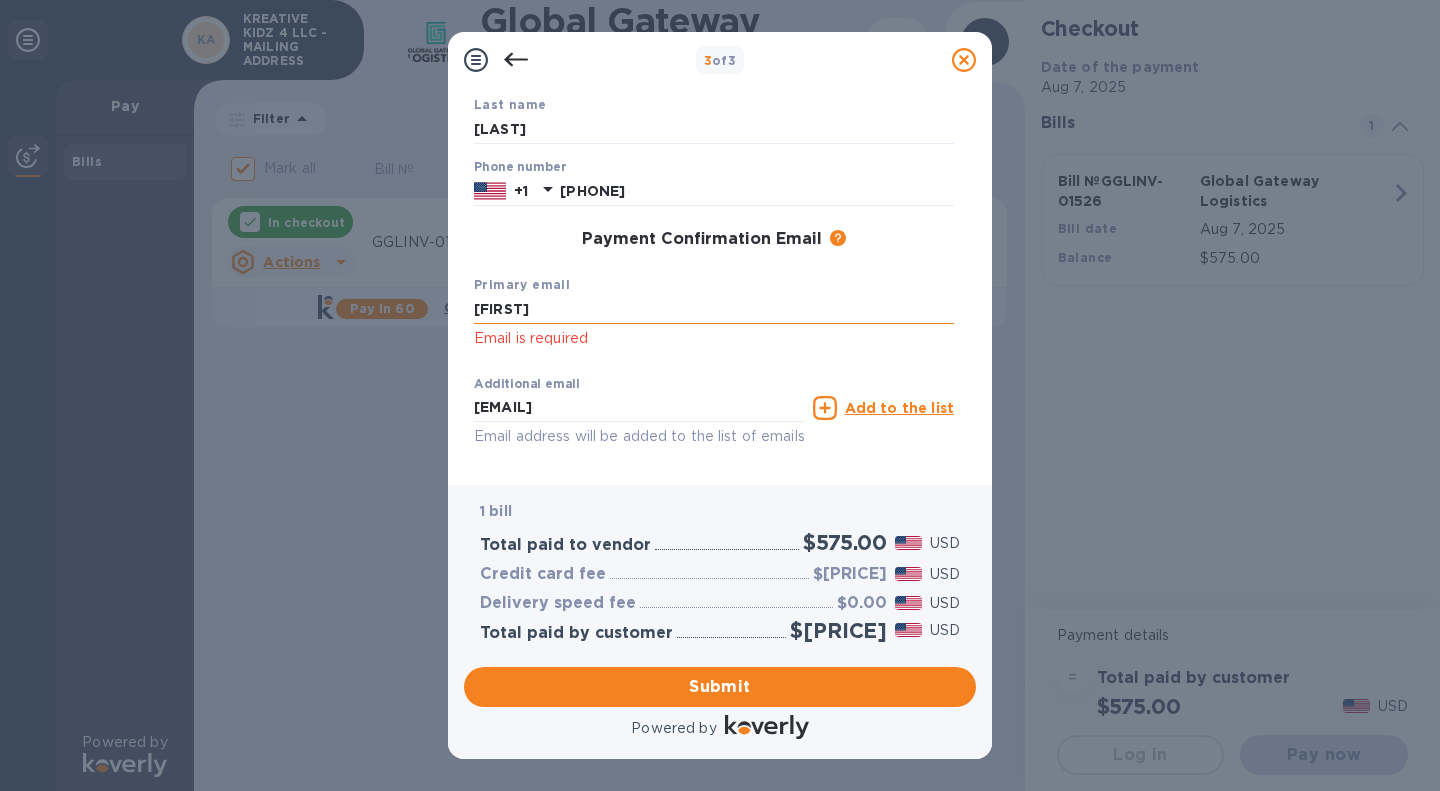 type on "a" 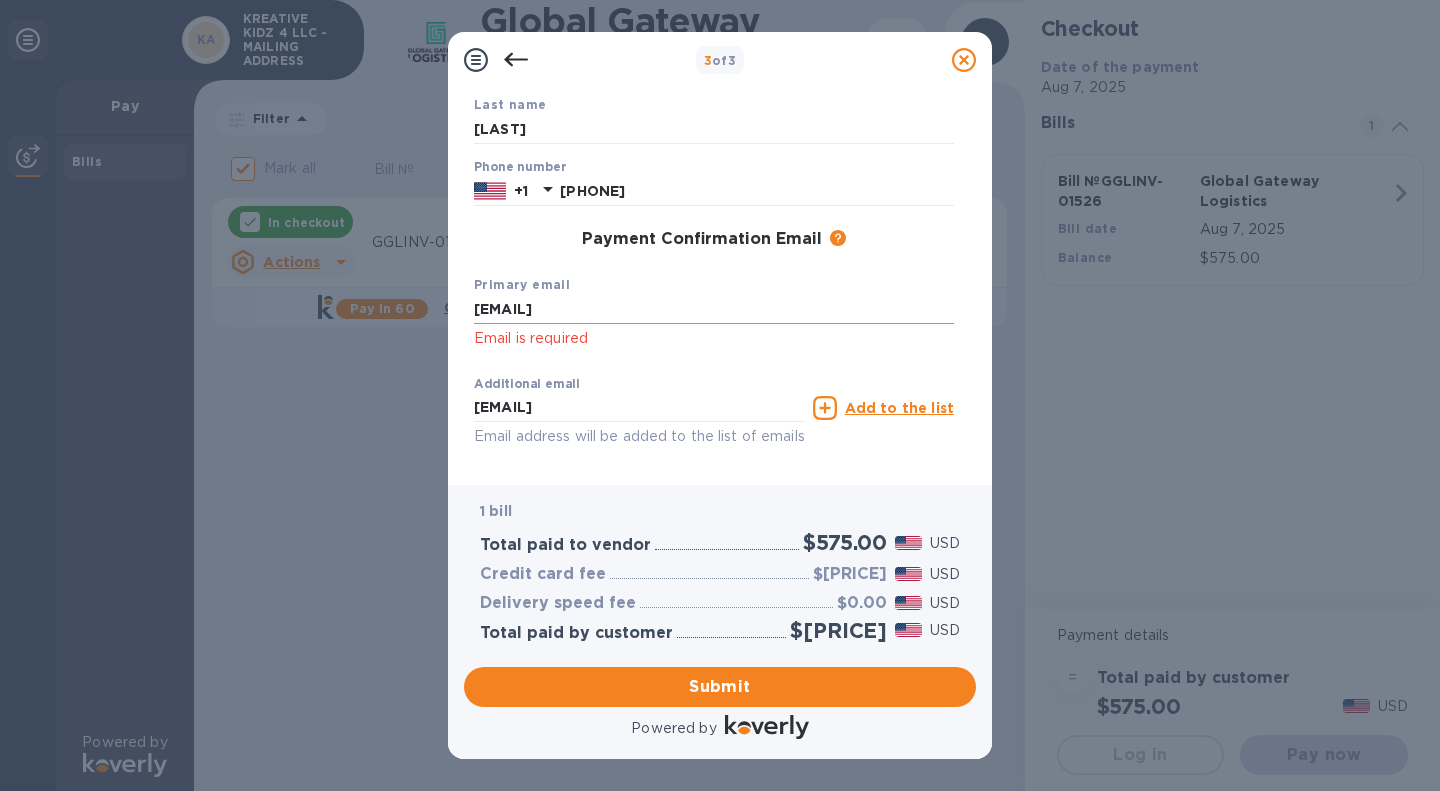 type on "[EMAIL]" 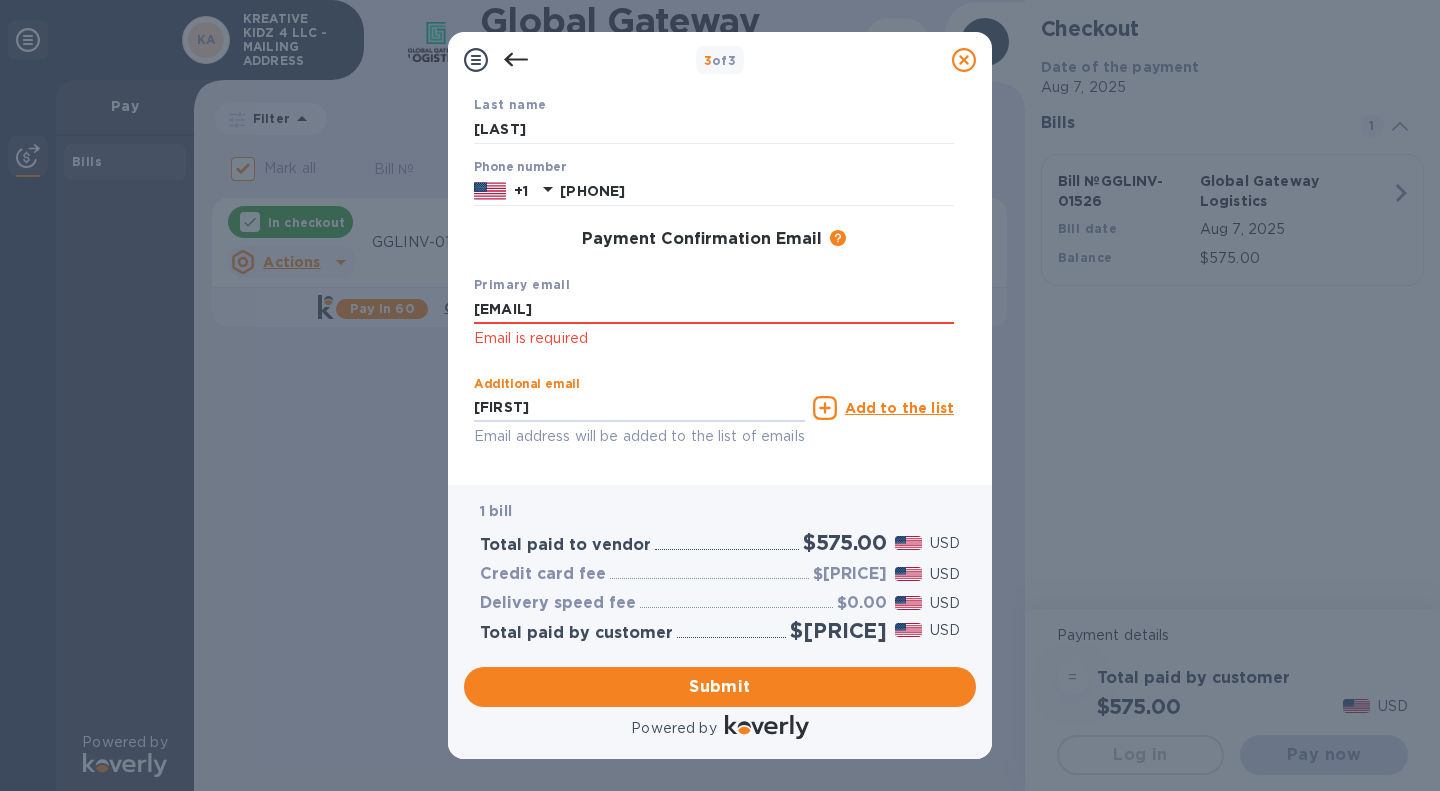 type on "[EMAIL]" 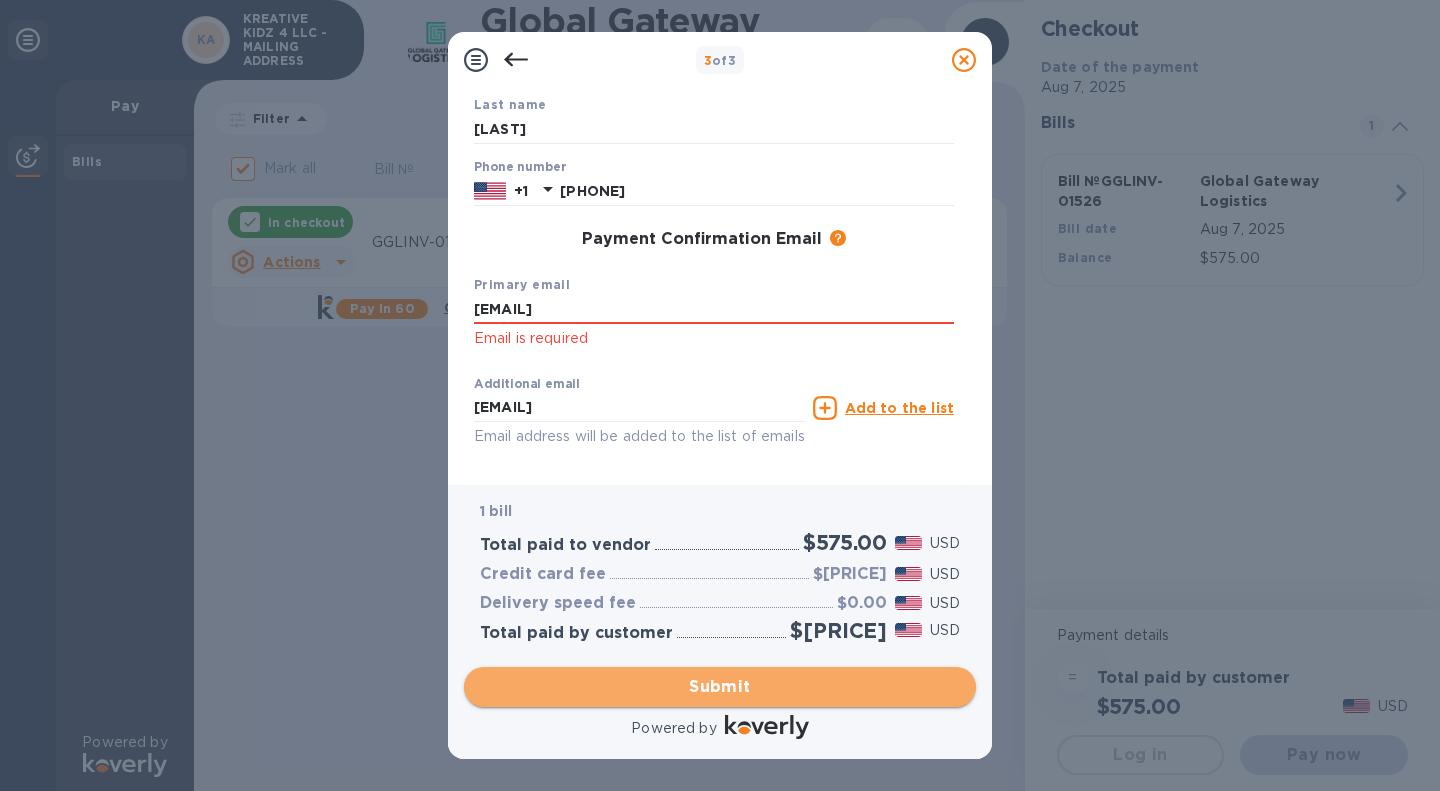 click on "Submit" at bounding box center [720, 687] 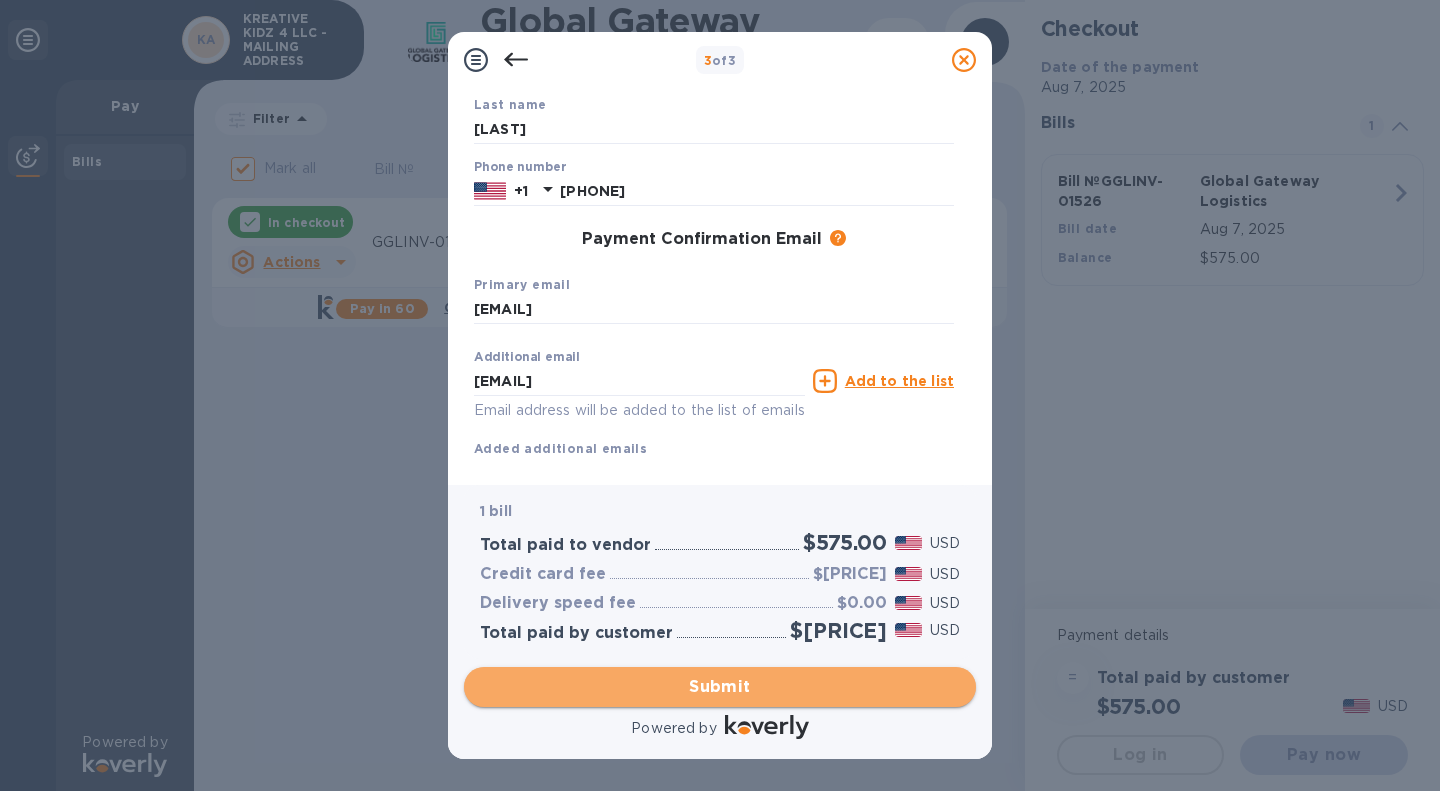 click on "Submit" at bounding box center [720, 687] 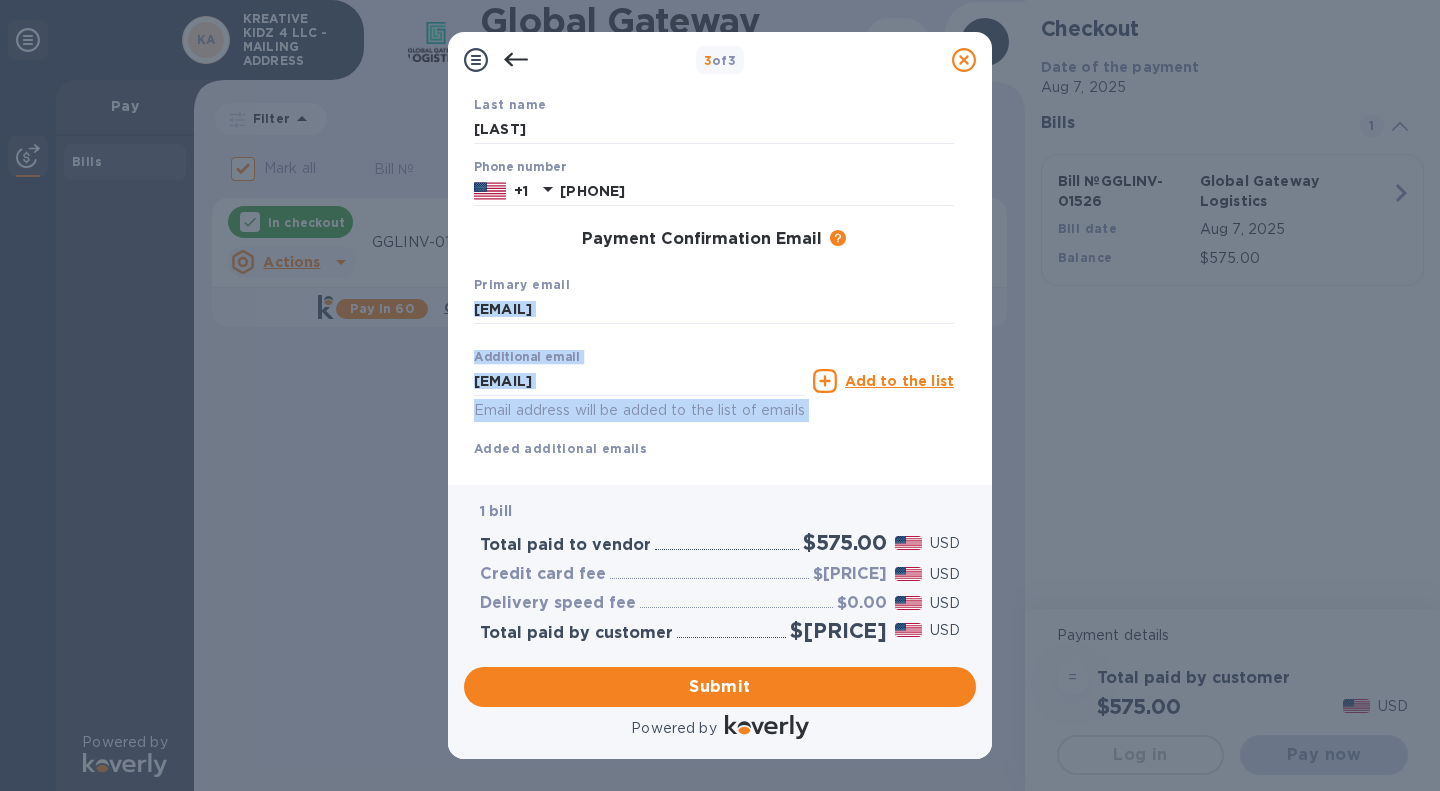 drag, startPoint x: 976, startPoint y: 328, endPoint x: 980, endPoint y: 407, distance: 79.101204 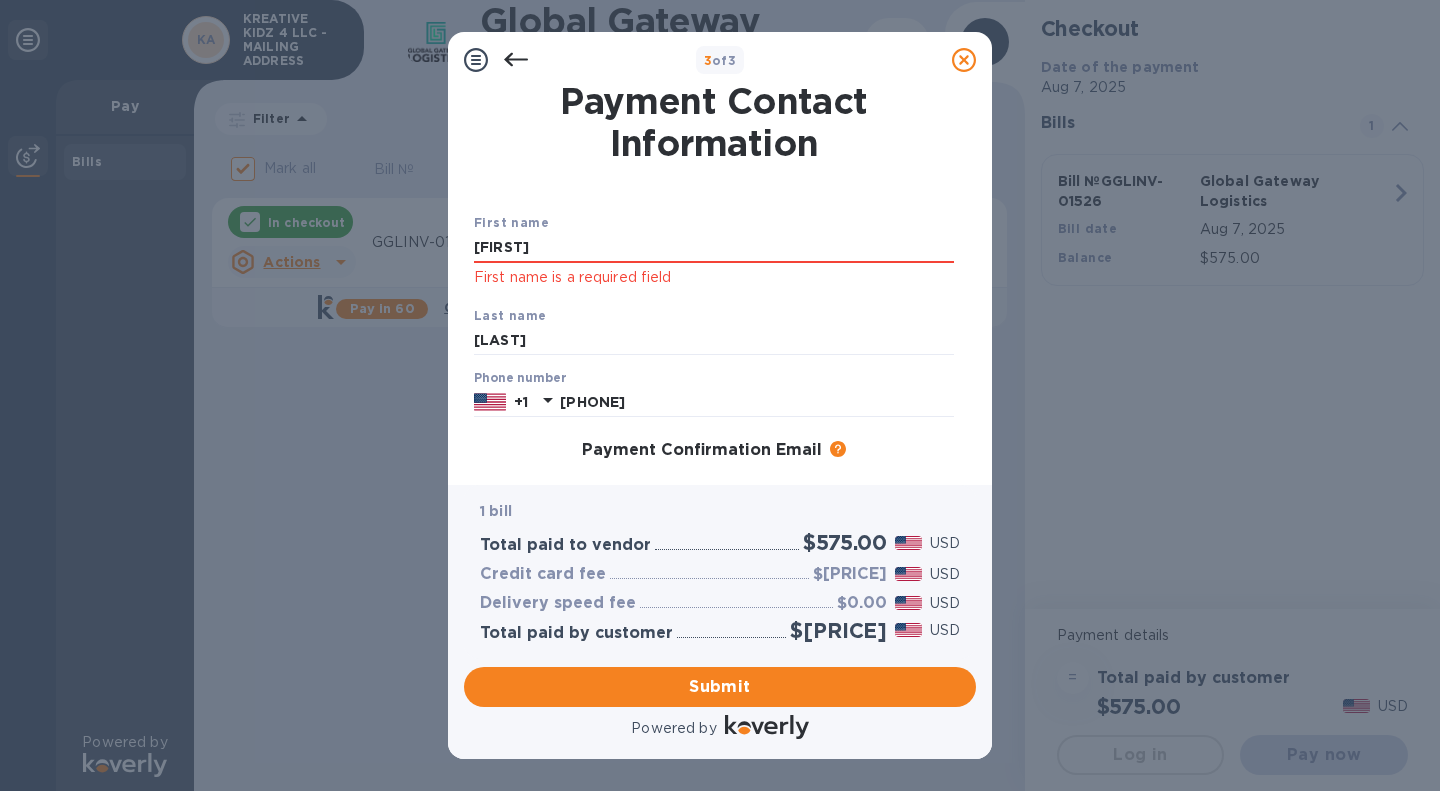scroll, scrollTop: 0, scrollLeft: 0, axis: both 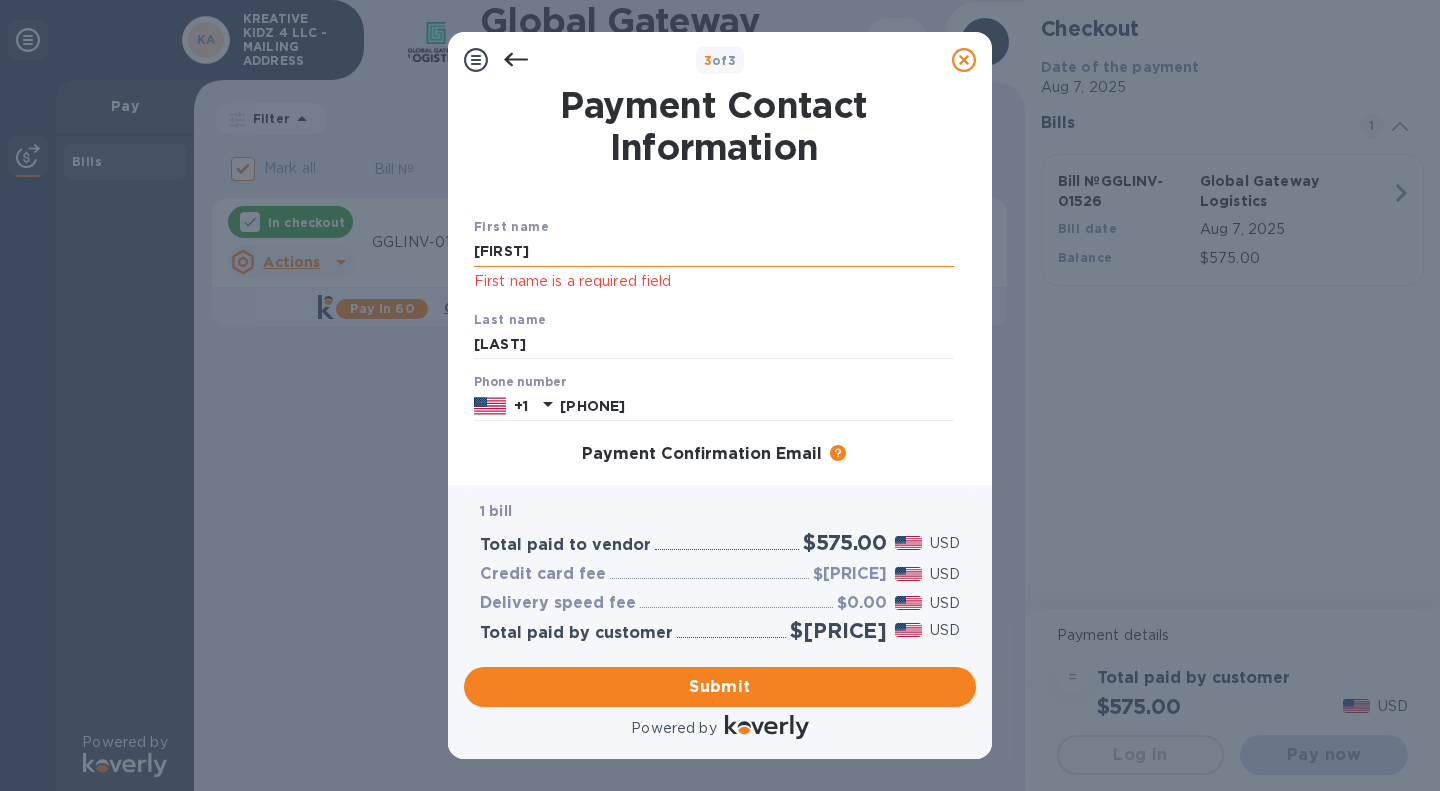 click on "[FIRST]" at bounding box center [714, 252] 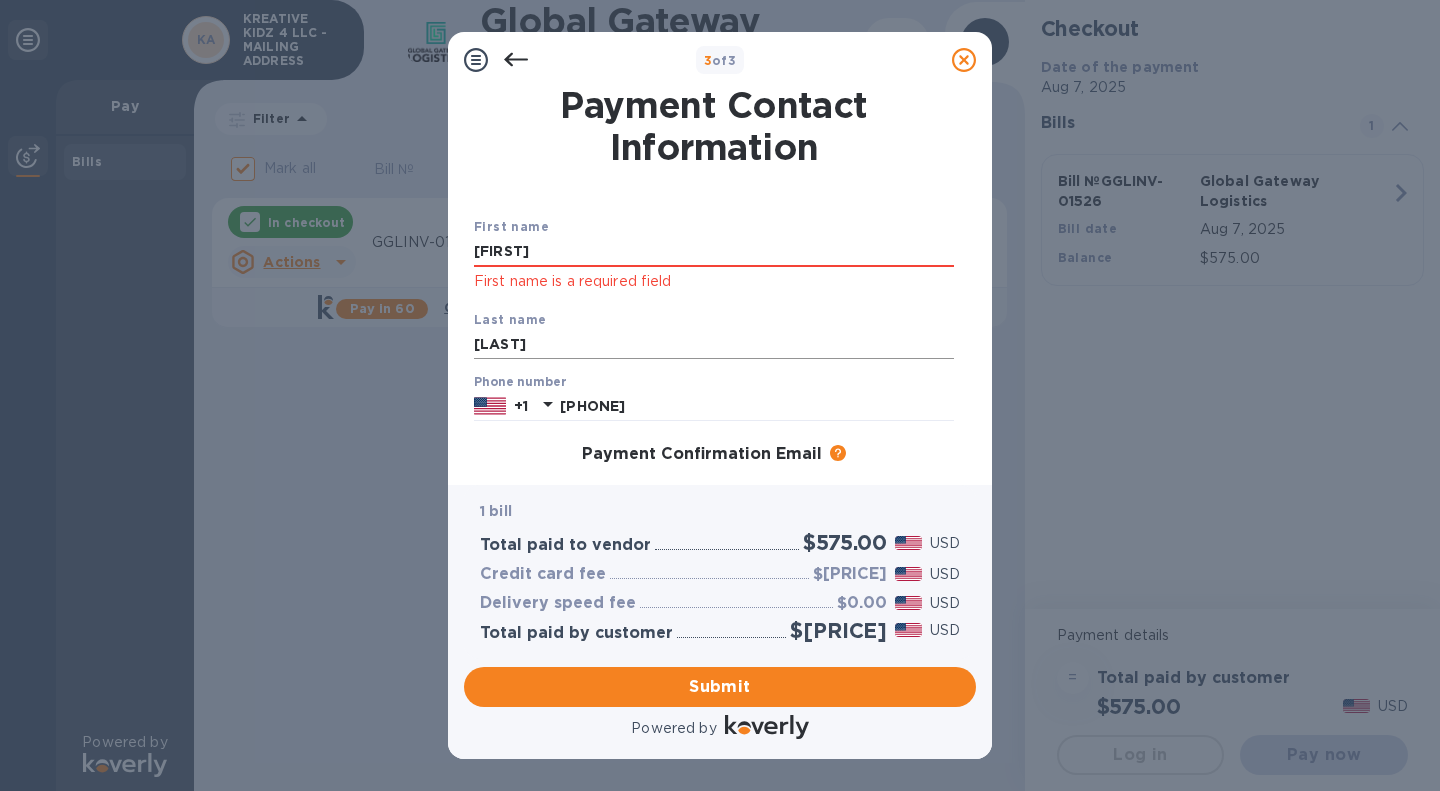 click on "[LAST]" at bounding box center (714, 345) 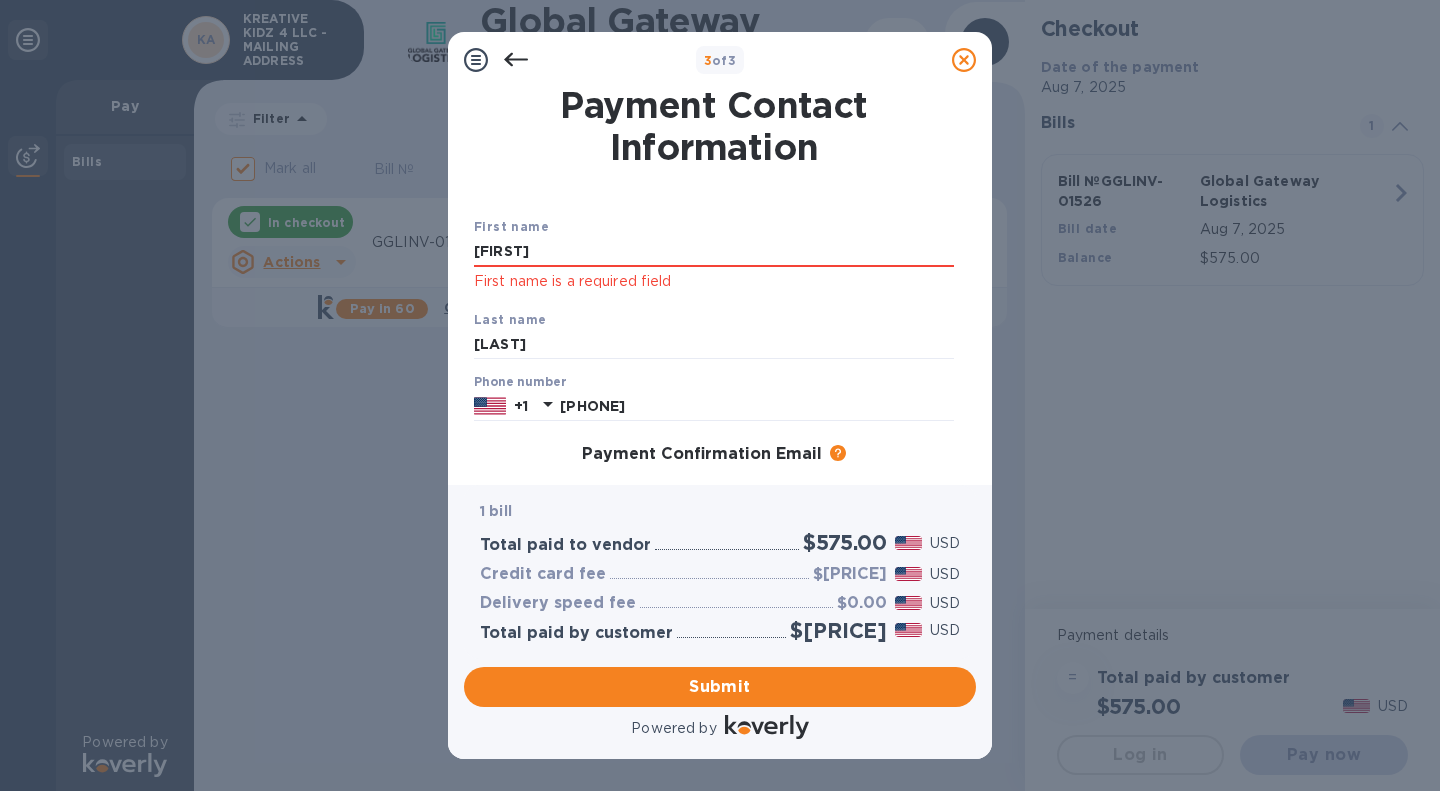 drag, startPoint x: 614, startPoint y: 261, endPoint x: 453, endPoint y: 250, distance: 161.37534 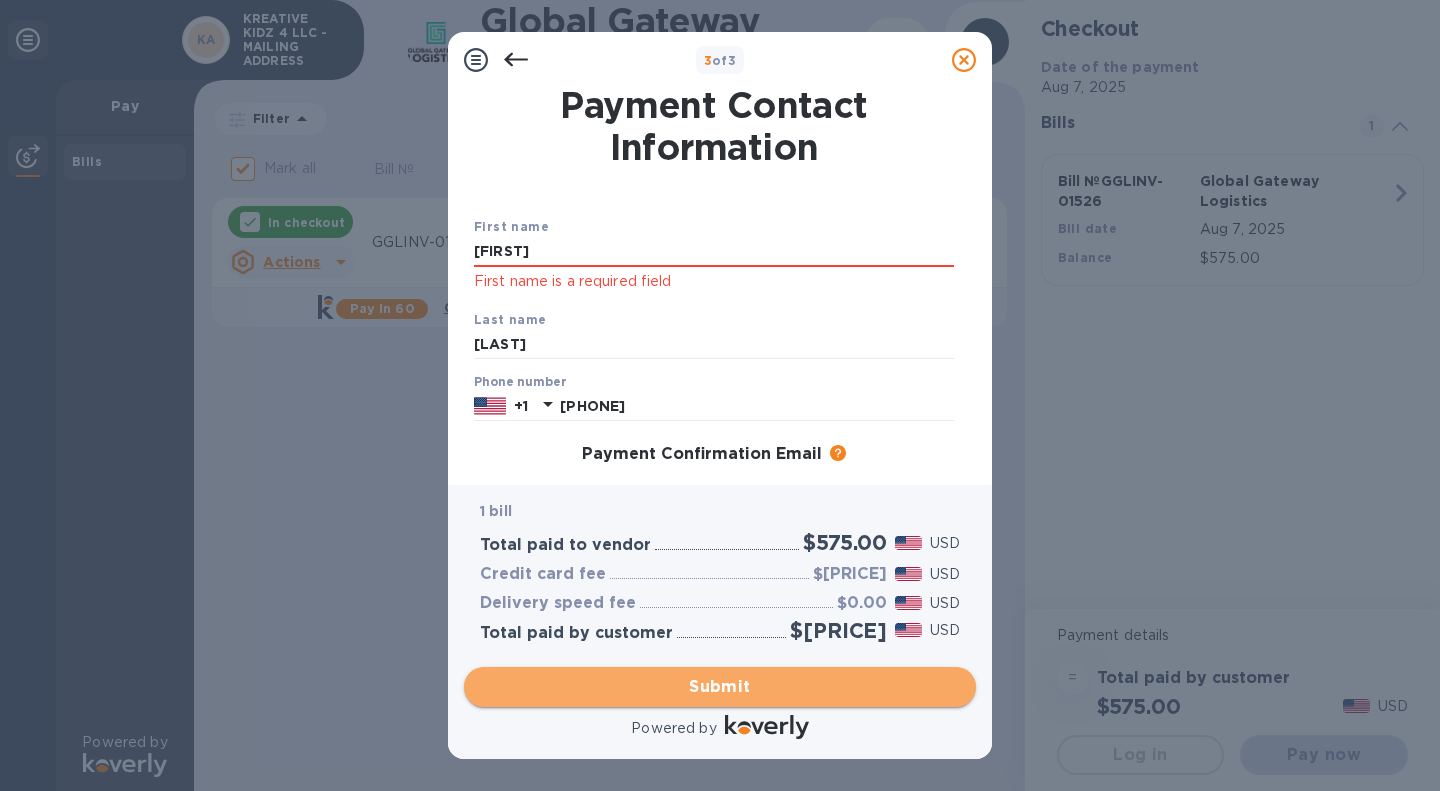 click on "Submit" at bounding box center [720, 687] 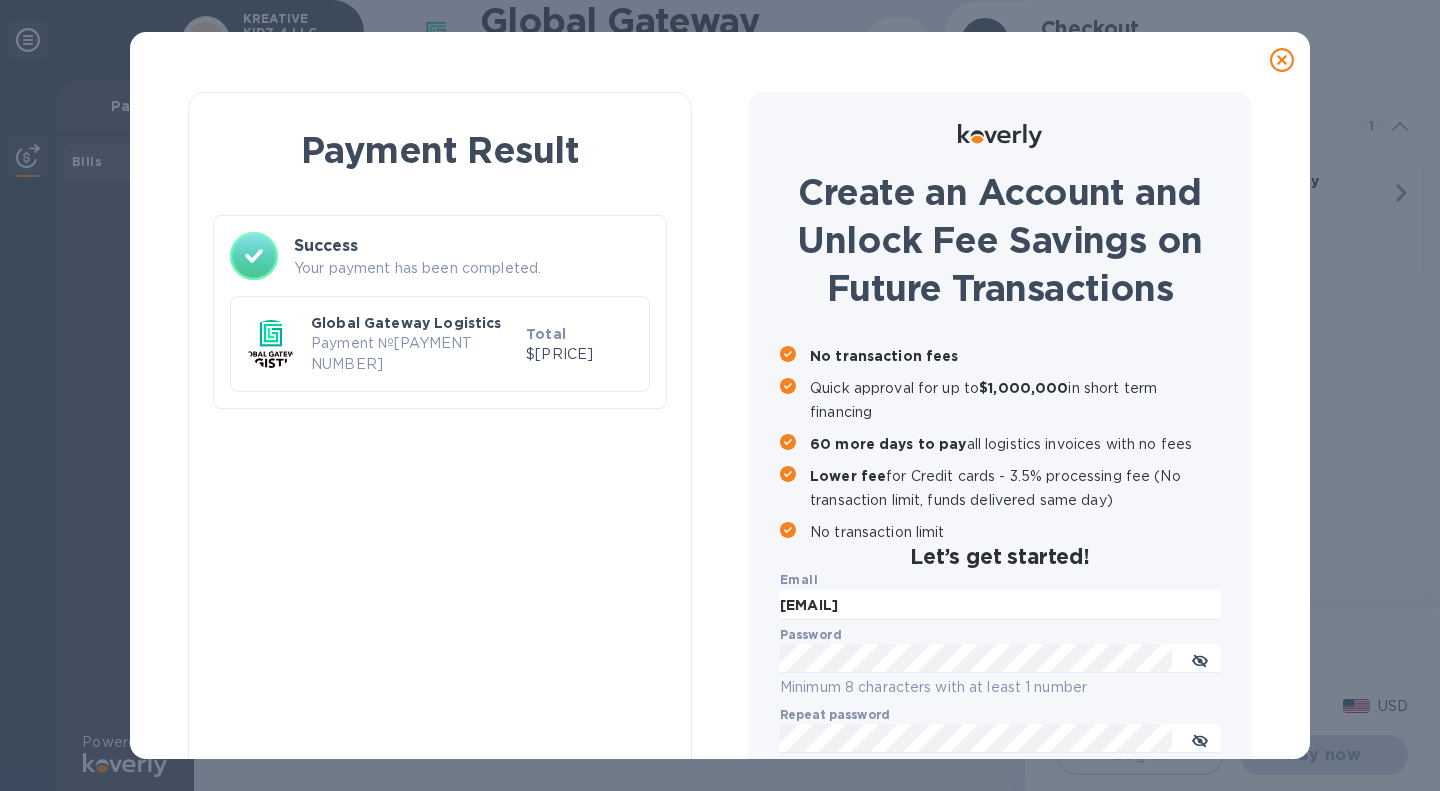 checkbox on "false" 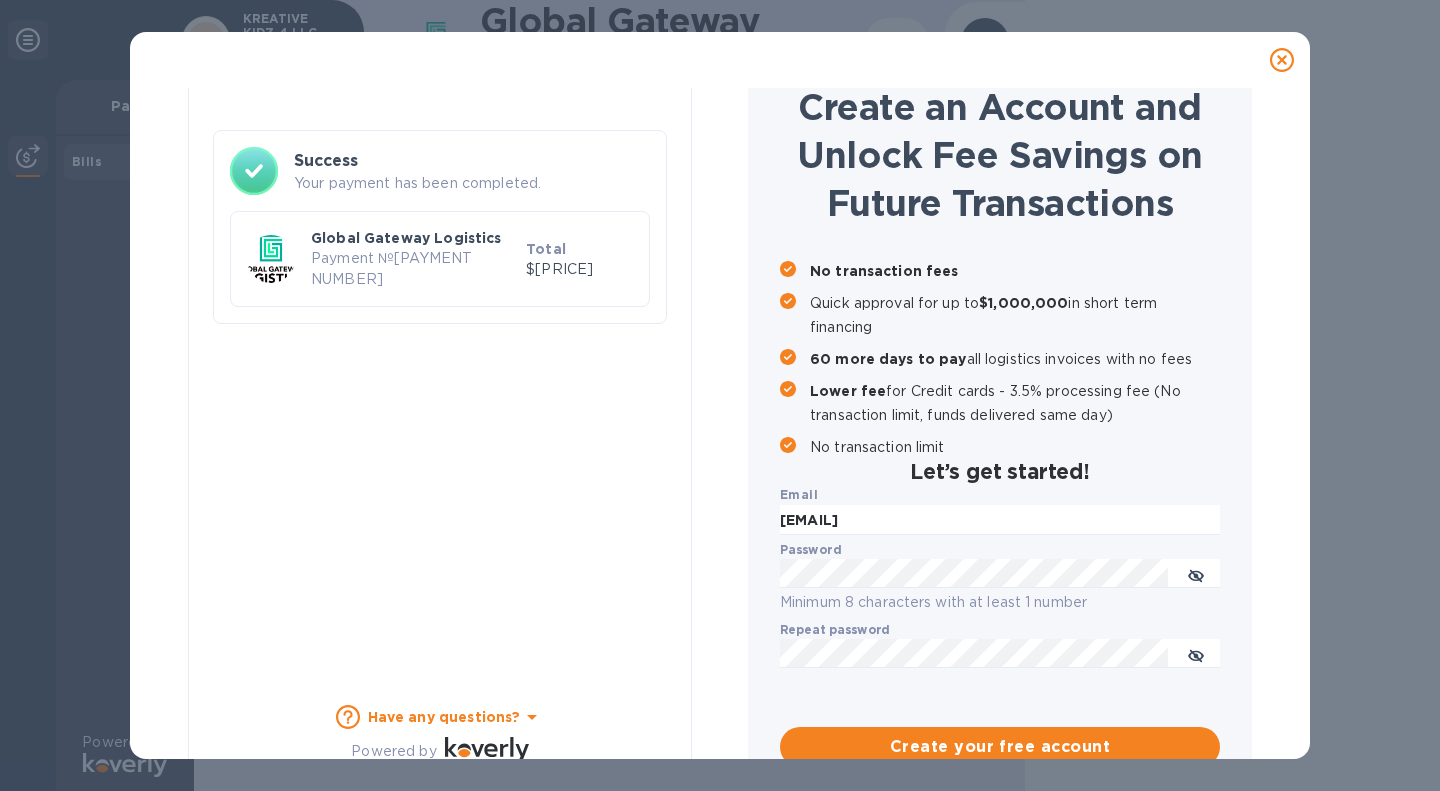 scroll, scrollTop: 129, scrollLeft: 0, axis: vertical 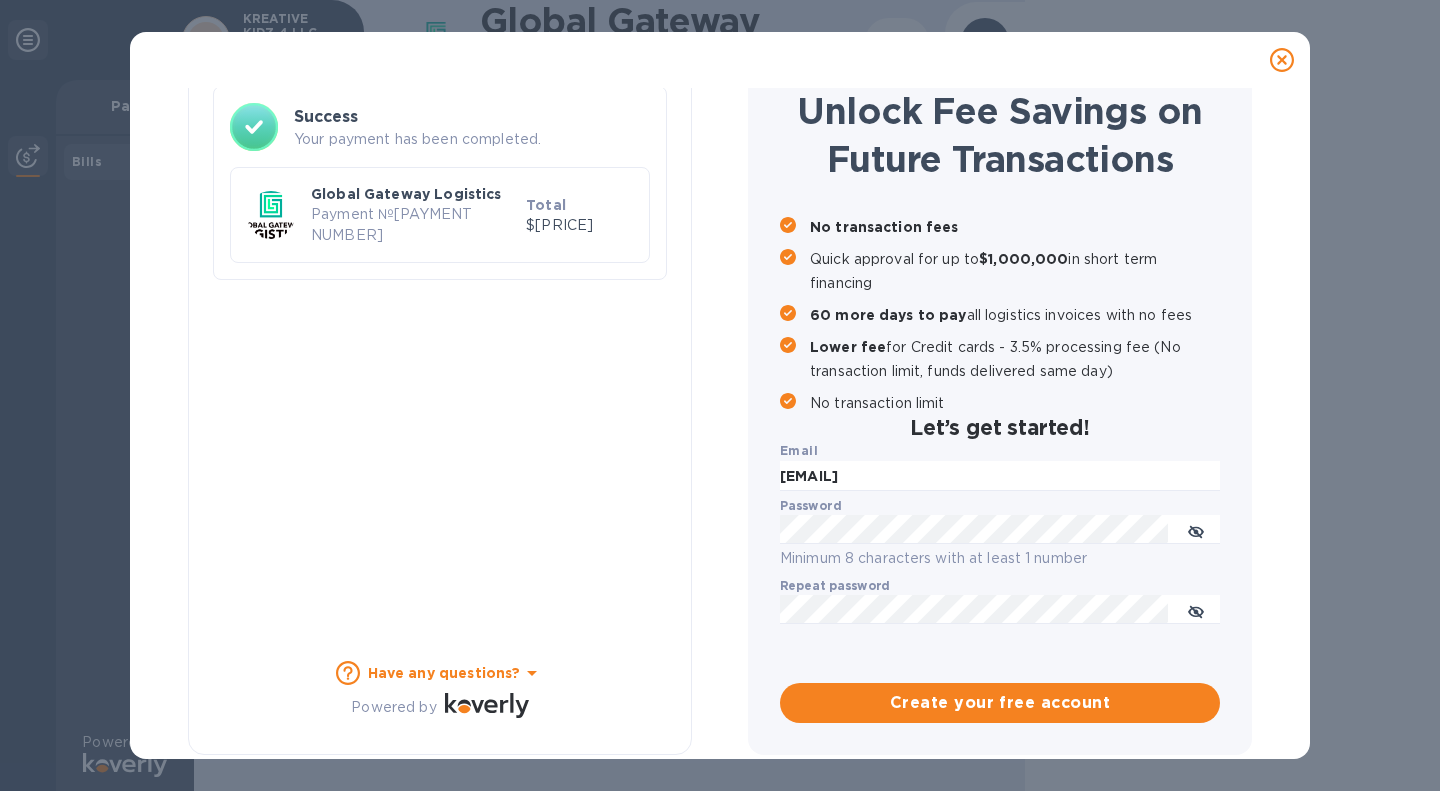 click on "Email [EMAIL] Password Minimum 8 characters with at least 1 number Repeat password ​ Create your free account" at bounding box center [720, 423] 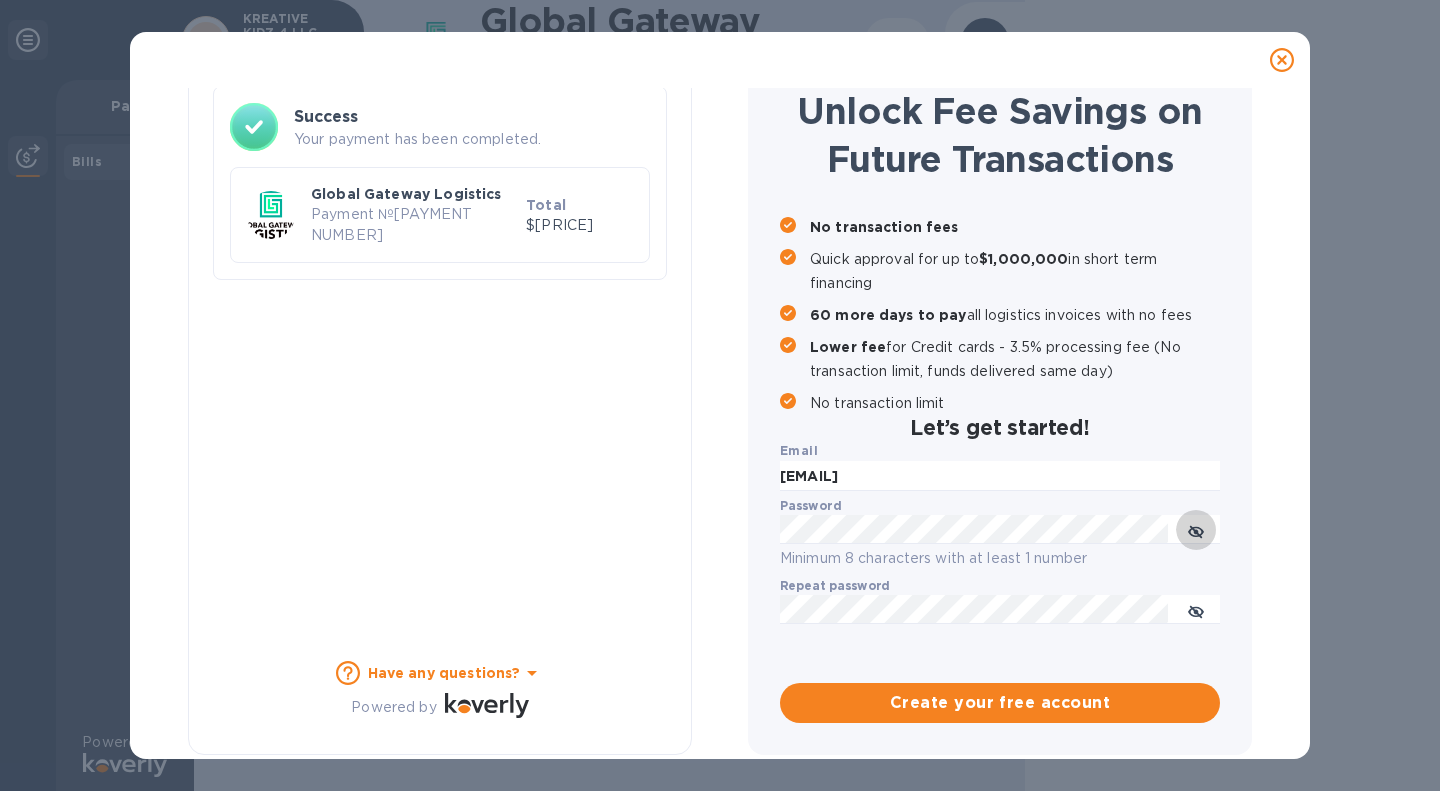type 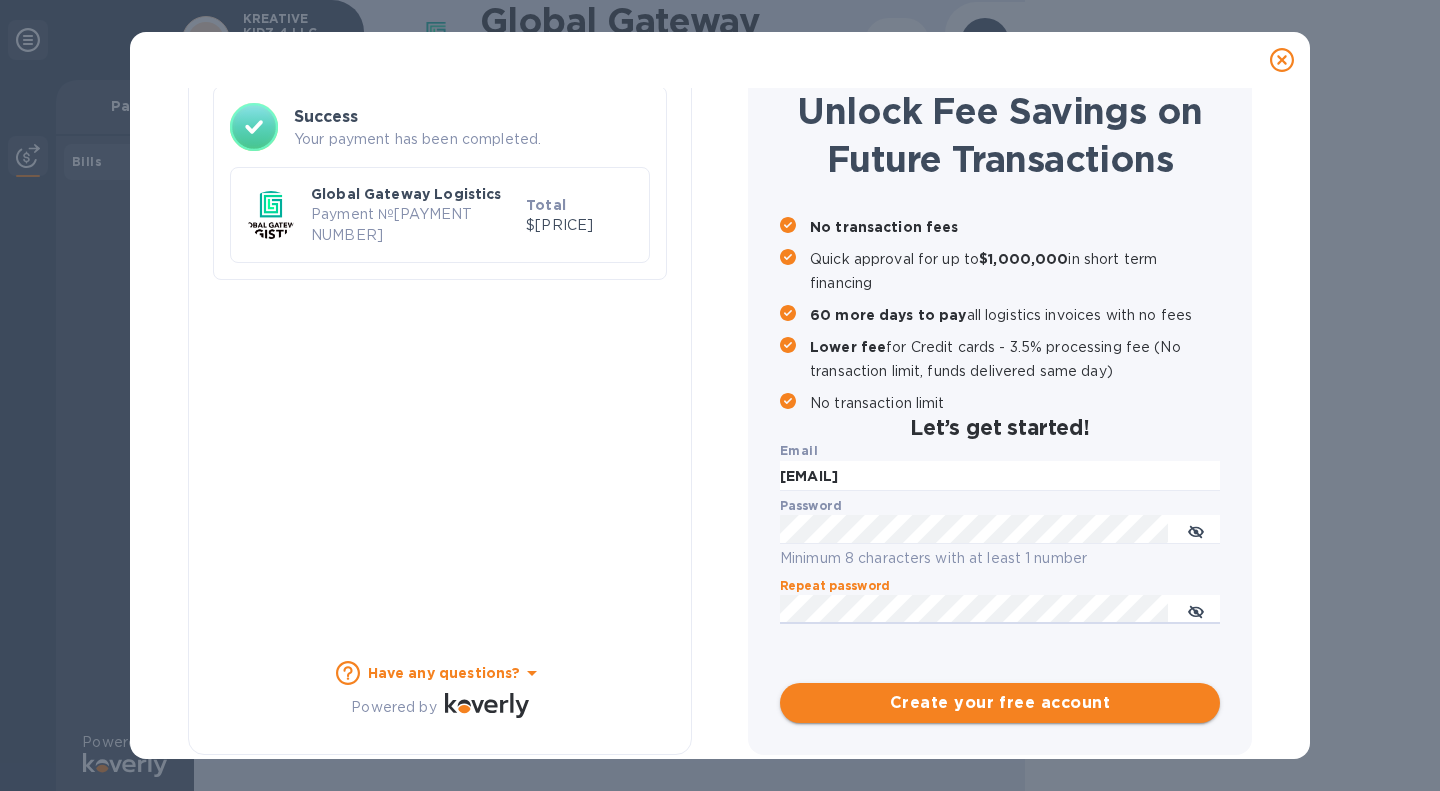 click on "Create your free account" at bounding box center [1000, 703] 